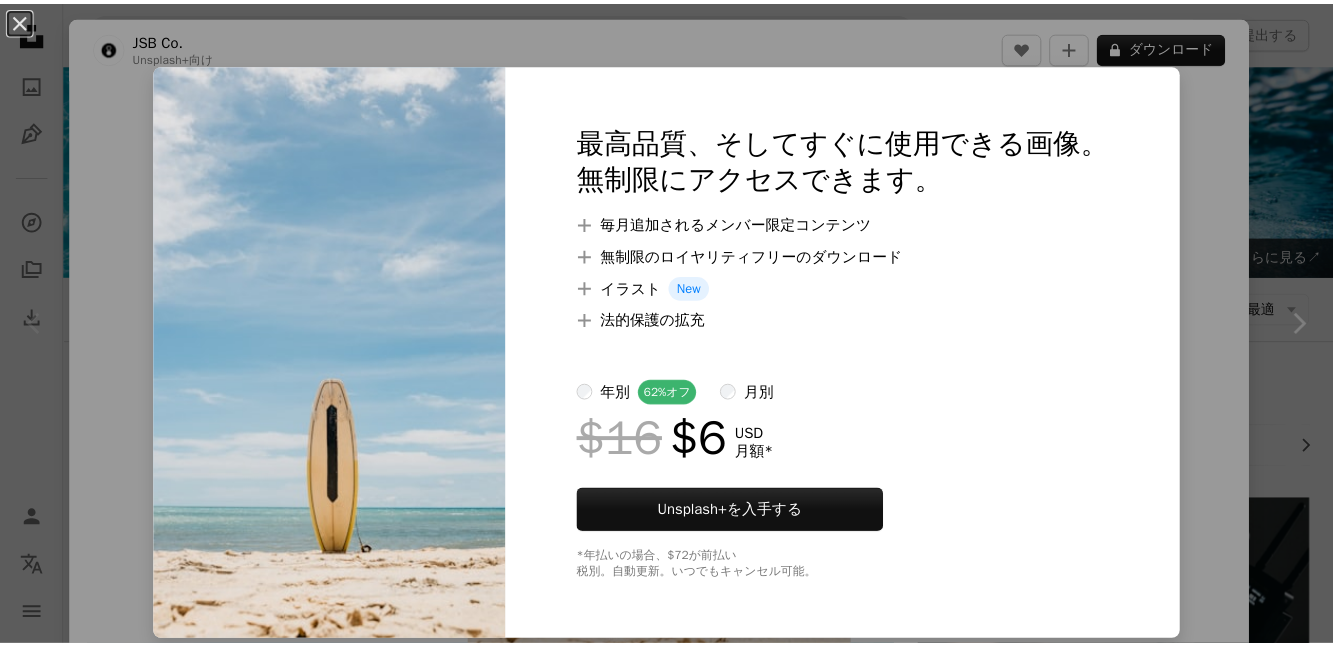 scroll, scrollTop: 666, scrollLeft: 0, axis: vertical 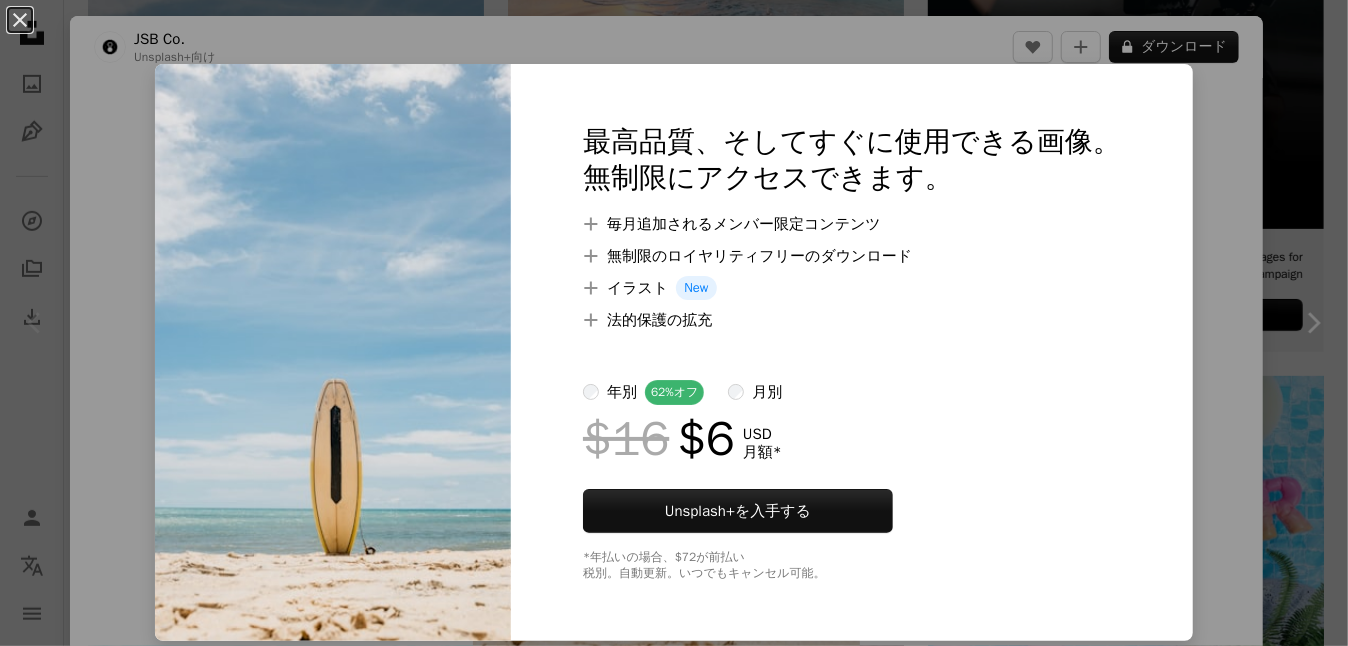 drag, startPoint x: 1223, startPoint y: 98, endPoint x: 1269, endPoint y: 88, distance: 47.07441 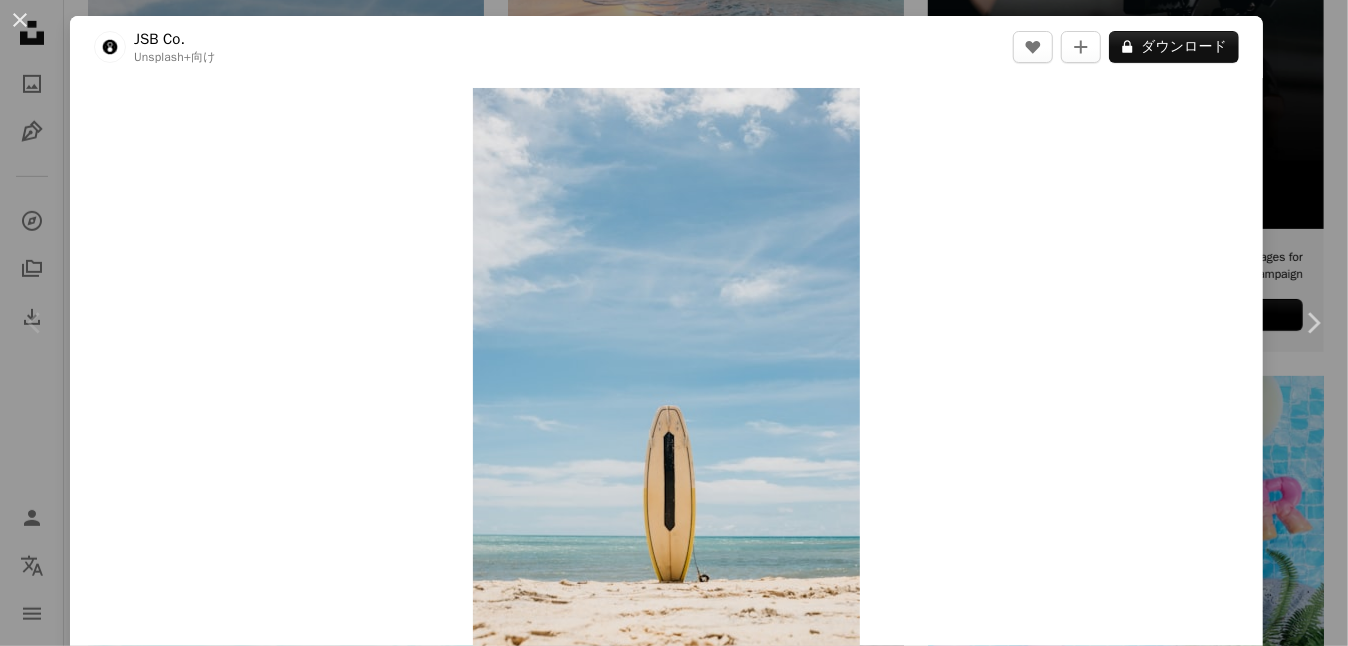 click on "An X shape Chevron left Chevron right JSB Co. Unsplash+ 向け A heart A plus sign A lock ダウンロード Zoom in A forward-right arrow 共有 More Actions Calendar outlined [DATE] に公開 Safety Unsplash+ライセンス の下でライセンスされています 浜 砂 サーフボード このシリーズより Chevron right Plus sign for Unsplash+ Plus sign for Unsplash+ Plus sign for Unsplash+ Plus sign for Unsplash+ Plus sign for Unsplash+ Plus sign for Unsplash+ 関連イメージ Plus sign for Unsplash+ A heart A plus sign Oleg Ivanov Unsplash+ 向け A lock ダウンロード Plus sign for Unsplash+ A heart A plus sign Jason Hawke 🇨🇦 Unsplash+ 向け A lock ダウンロード Plus sign for Unsplash+ A heart A plus sign Colin + Meg Unsplash+ 向け A lock ダウンロード Plus sign for Unsplash+ A heart A plus sign JSB Co. Unsplash+ 向け A lock ダウンロード A heart A plus sign" at bounding box center [674, 323] 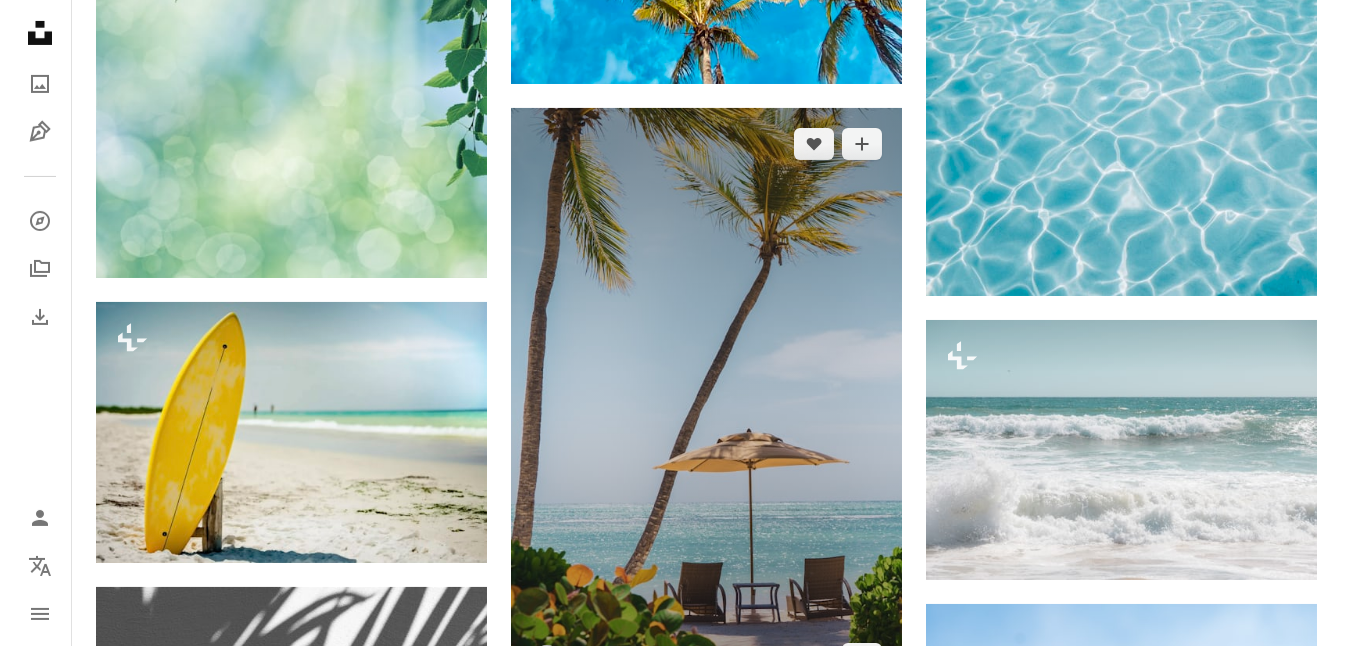 scroll, scrollTop: 2166, scrollLeft: 0, axis: vertical 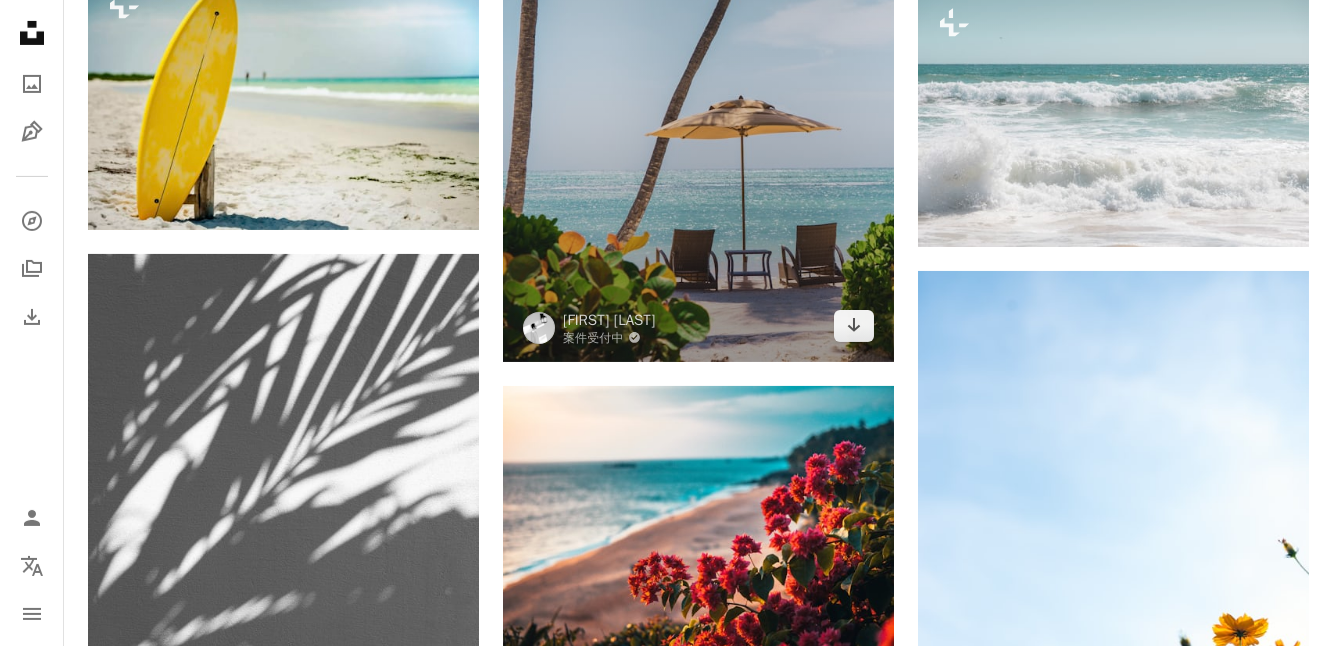 click at bounding box center (698, 68) 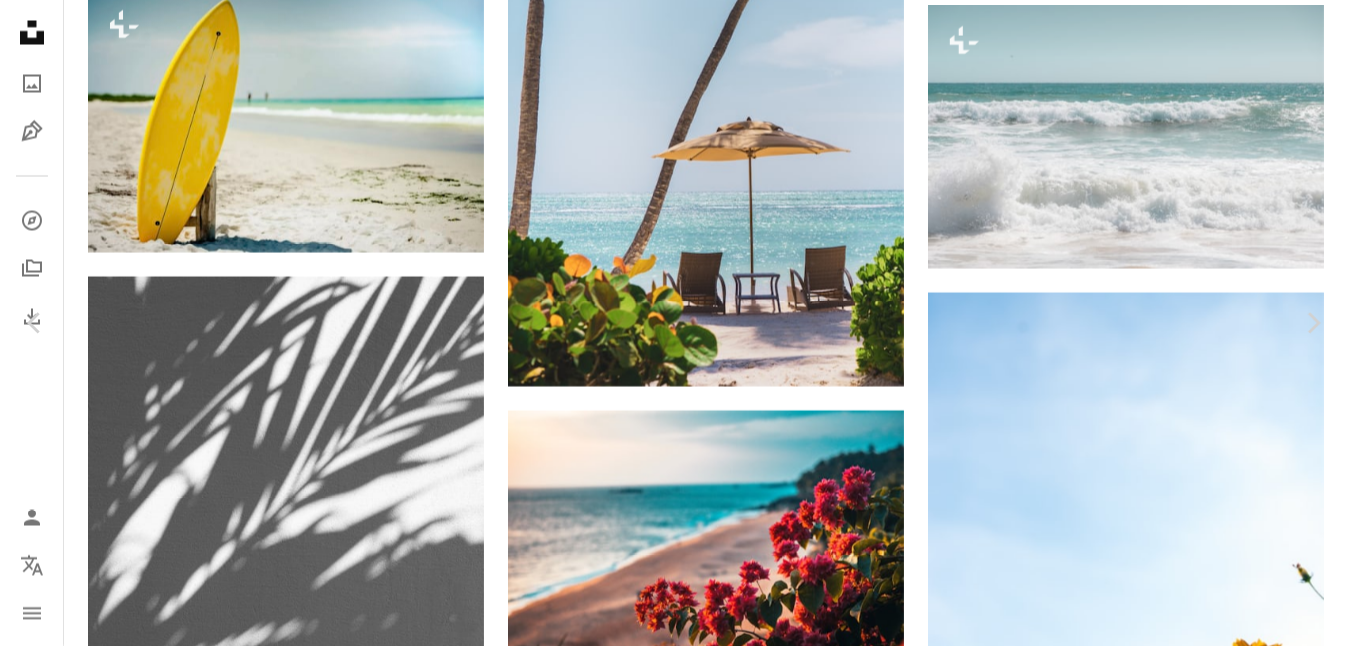 click on "無料ダウンロード" at bounding box center (1135, 3025) 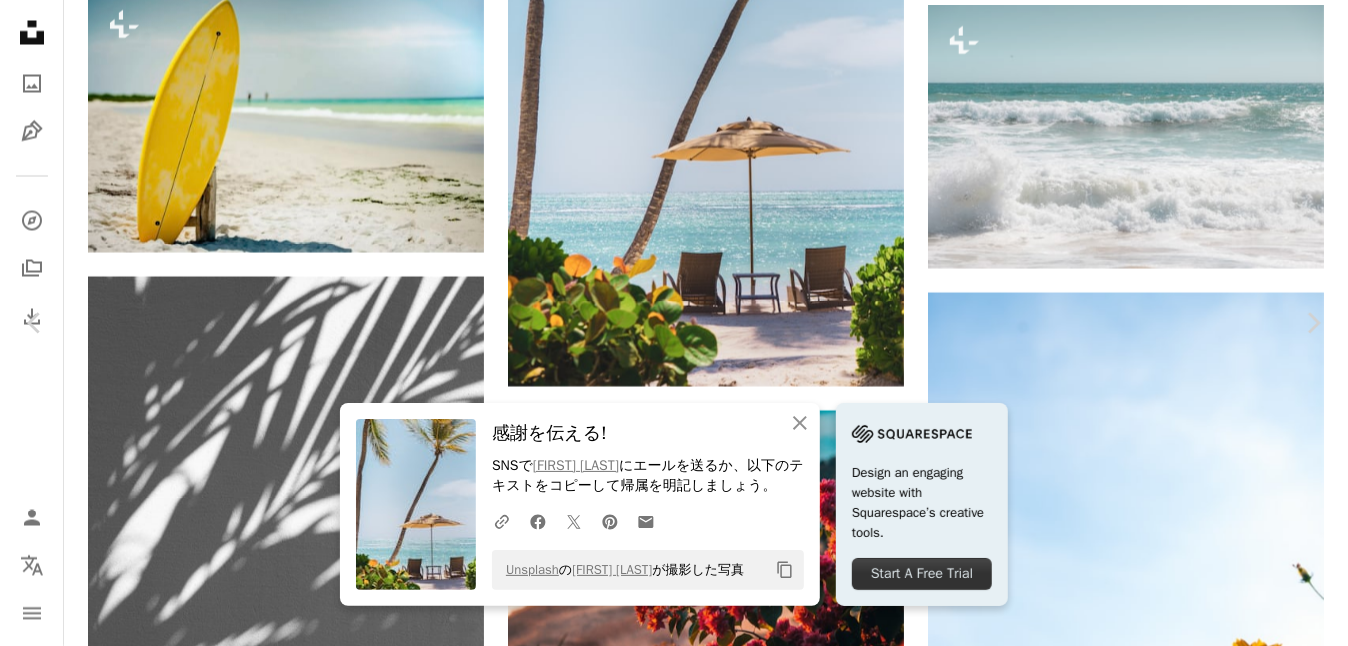 scroll, scrollTop: 666, scrollLeft: 0, axis: vertical 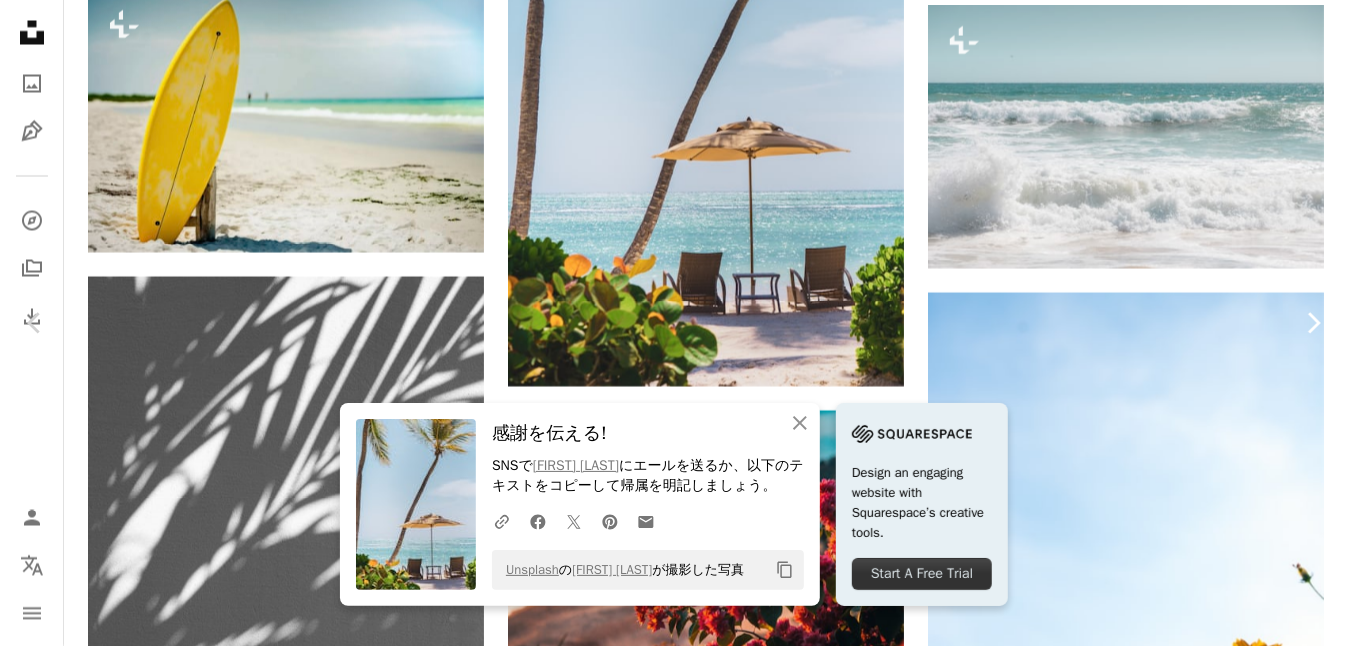 click on "Chevron right" at bounding box center [1313, 323] 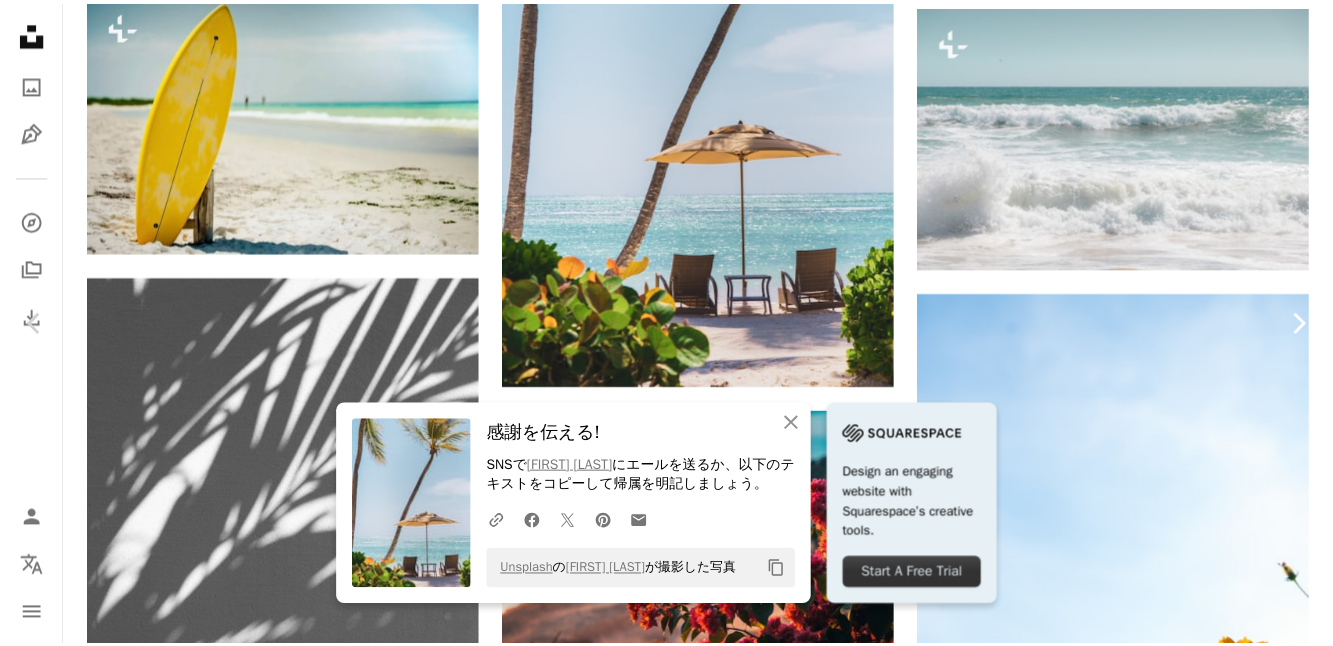 scroll, scrollTop: 0, scrollLeft: 0, axis: both 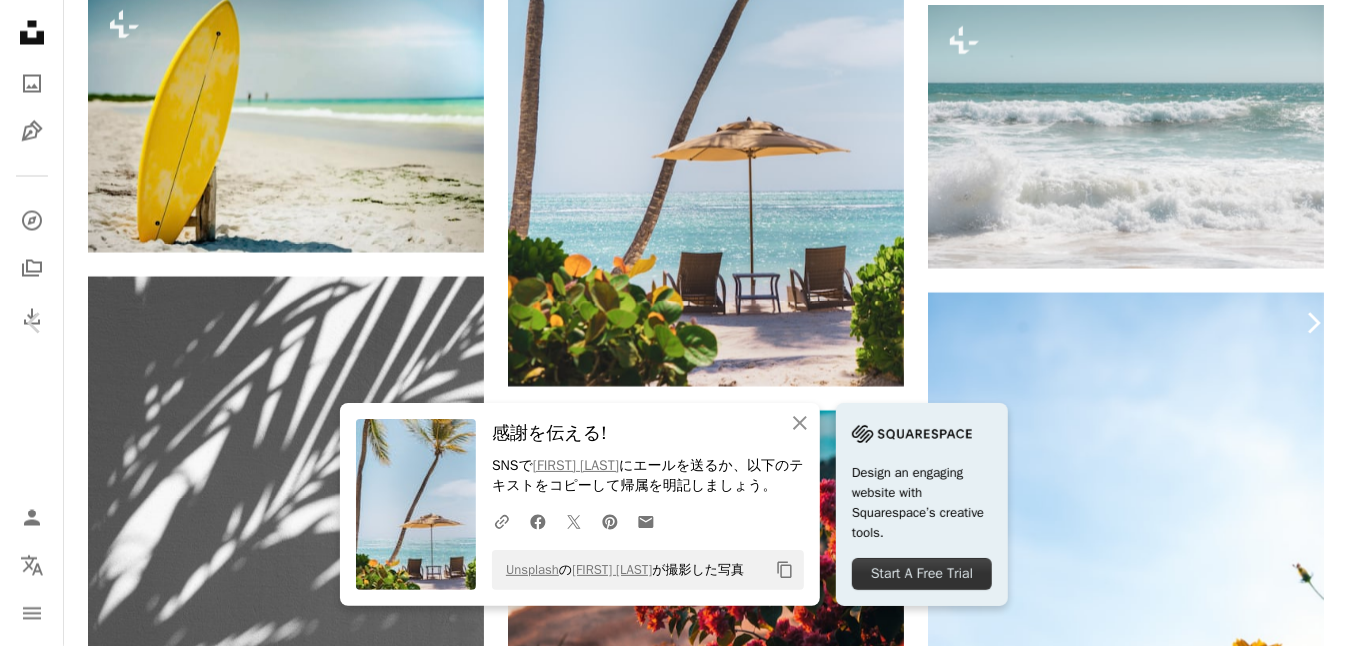 click on "Chevron right" at bounding box center [1313, 323] 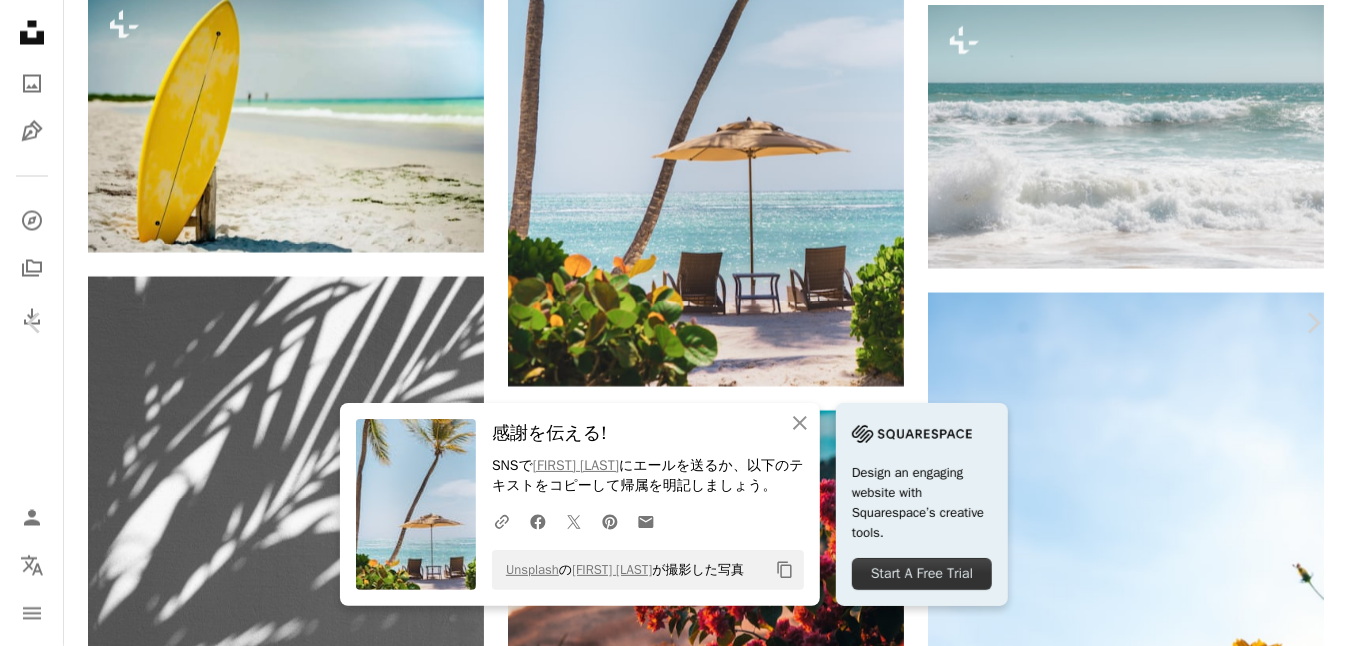 click on "An X shape" at bounding box center (20, 20) 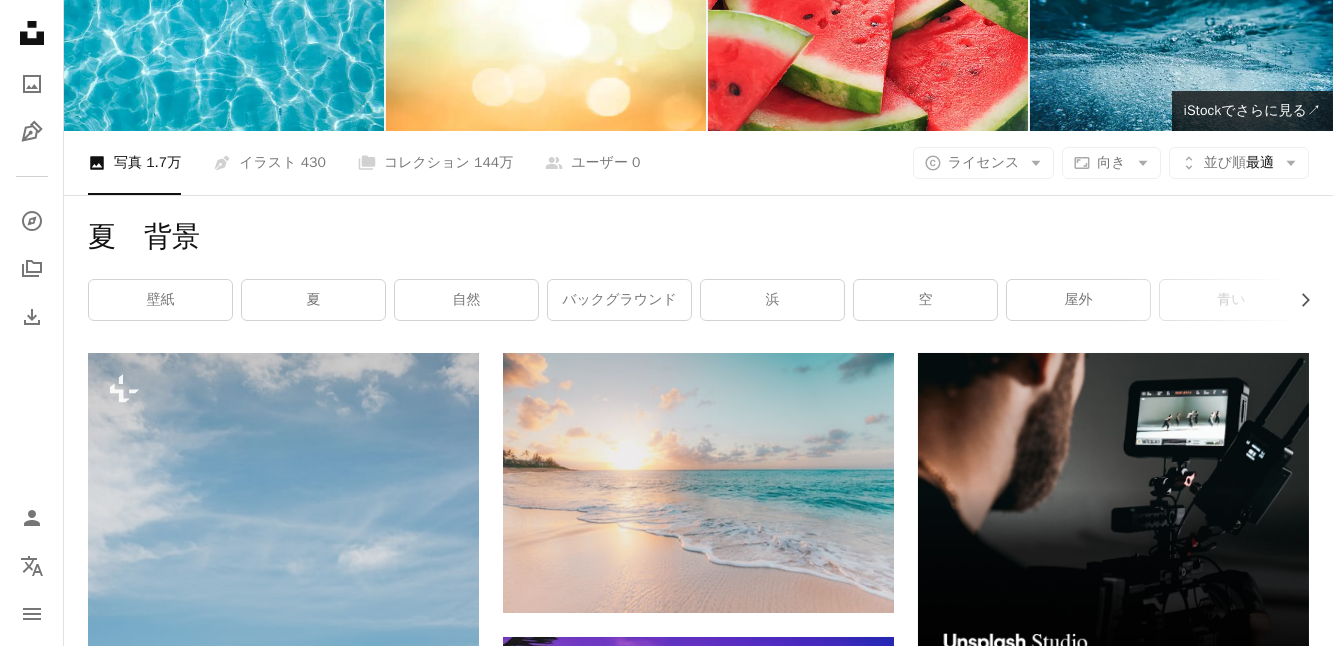 scroll, scrollTop: 0, scrollLeft: 0, axis: both 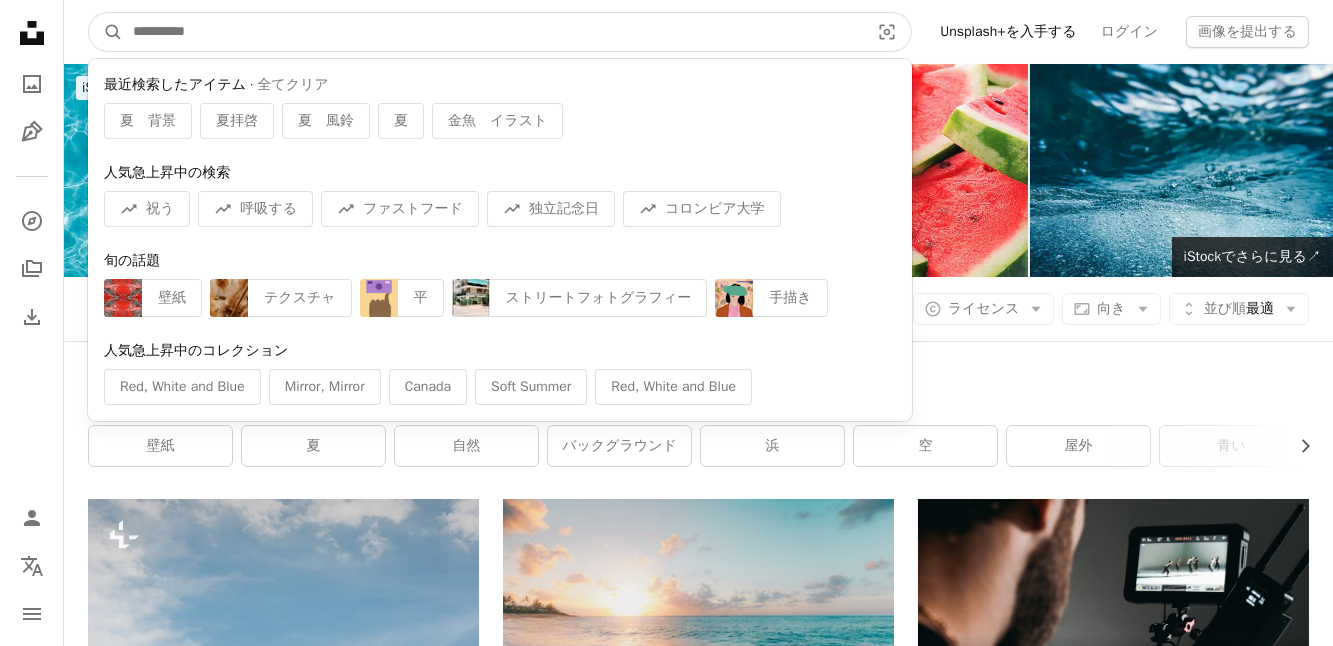 click at bounding box center (493, 32) 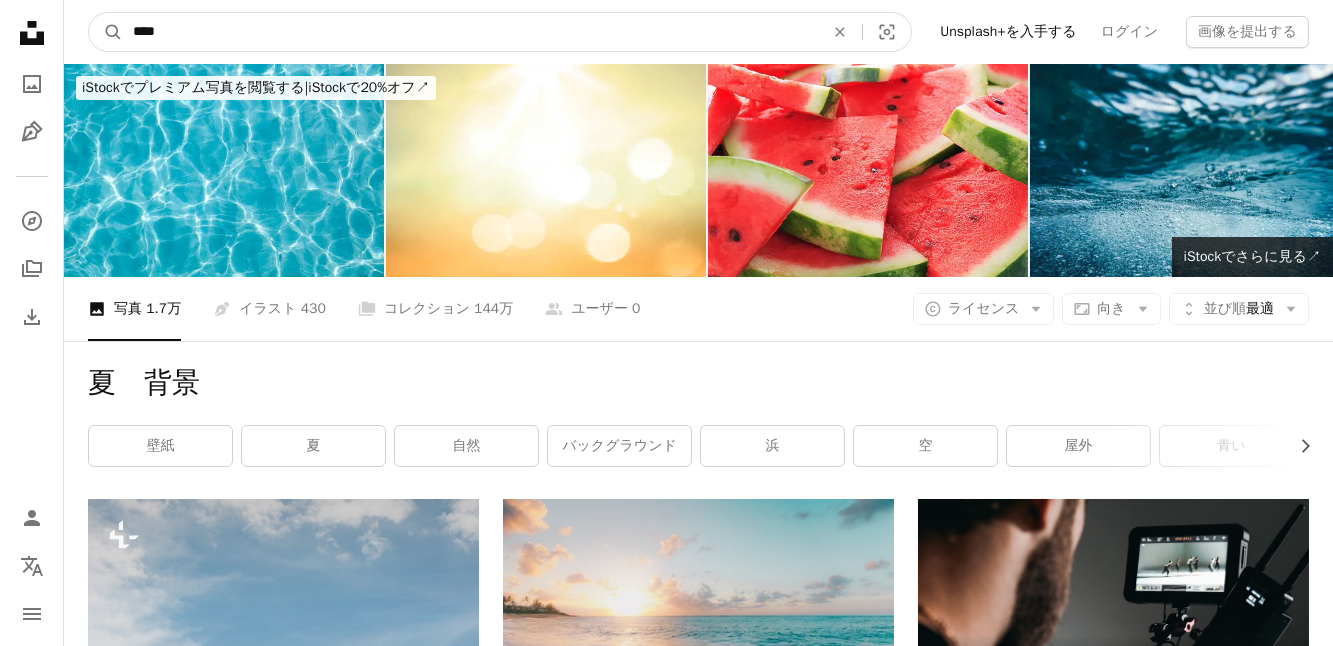 type on "**" 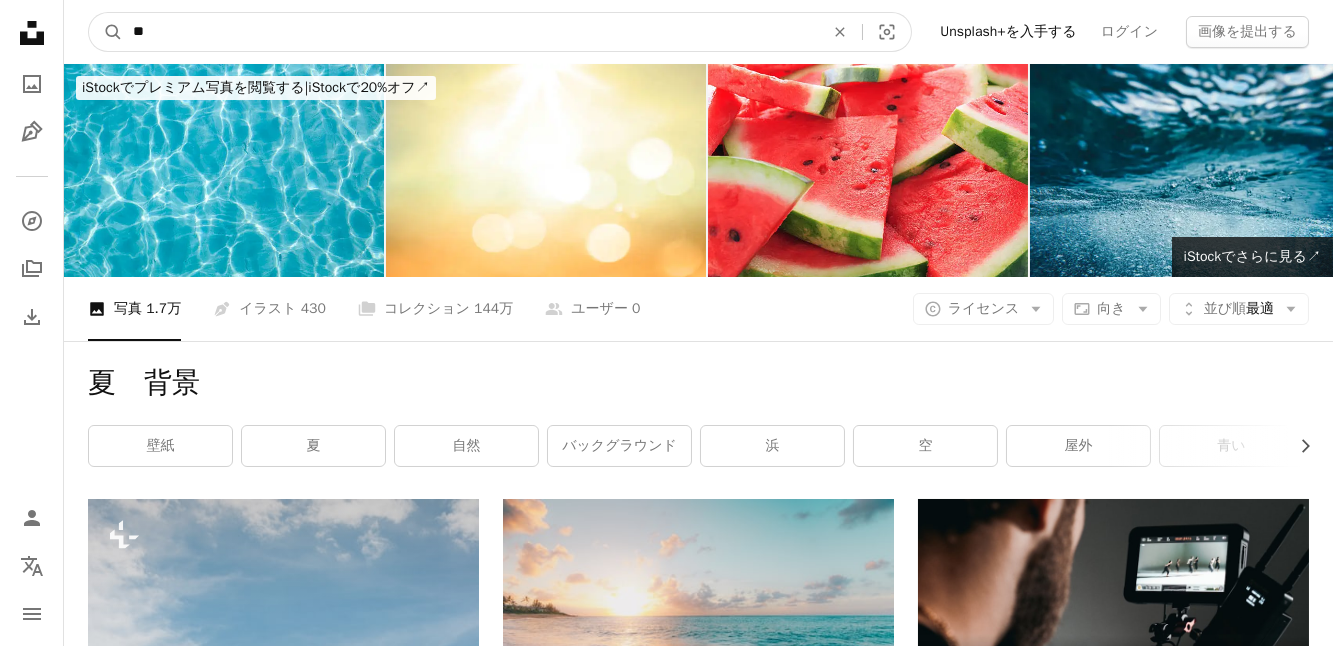 click on "A magnifying glass" at bounding box center [106, 32] 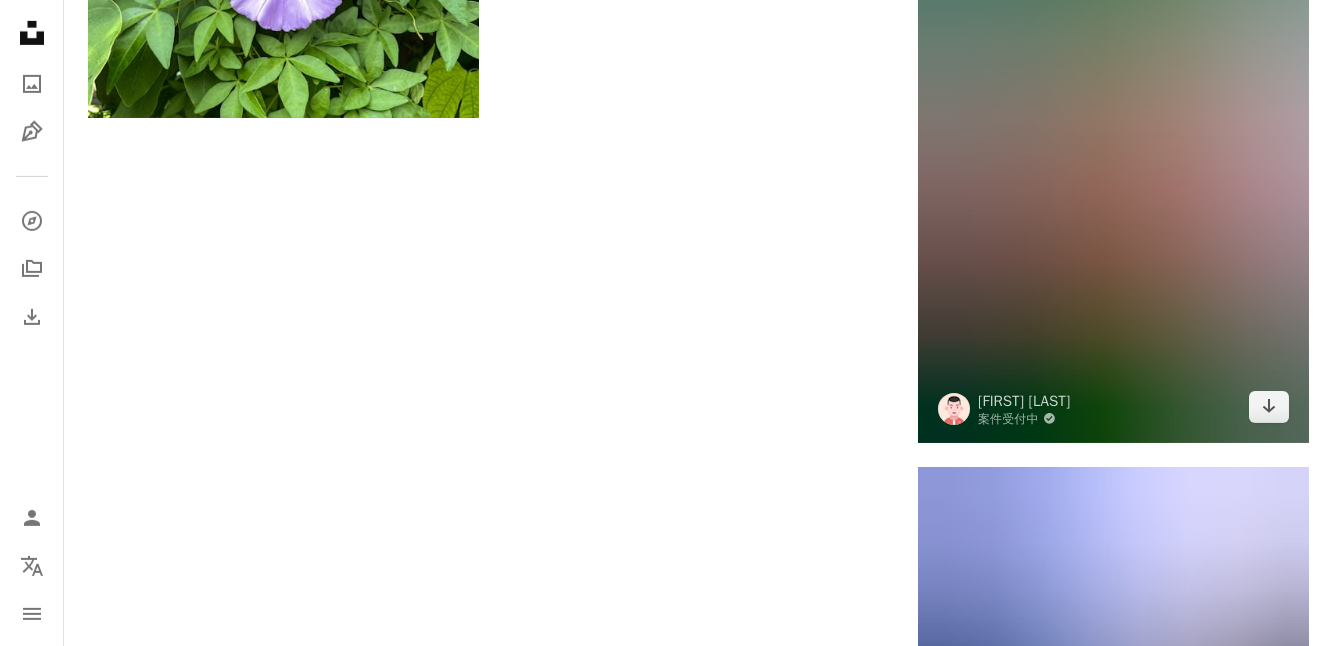 scroll, scrollTop: 3000, scrollLeft: 0, axis: vertical 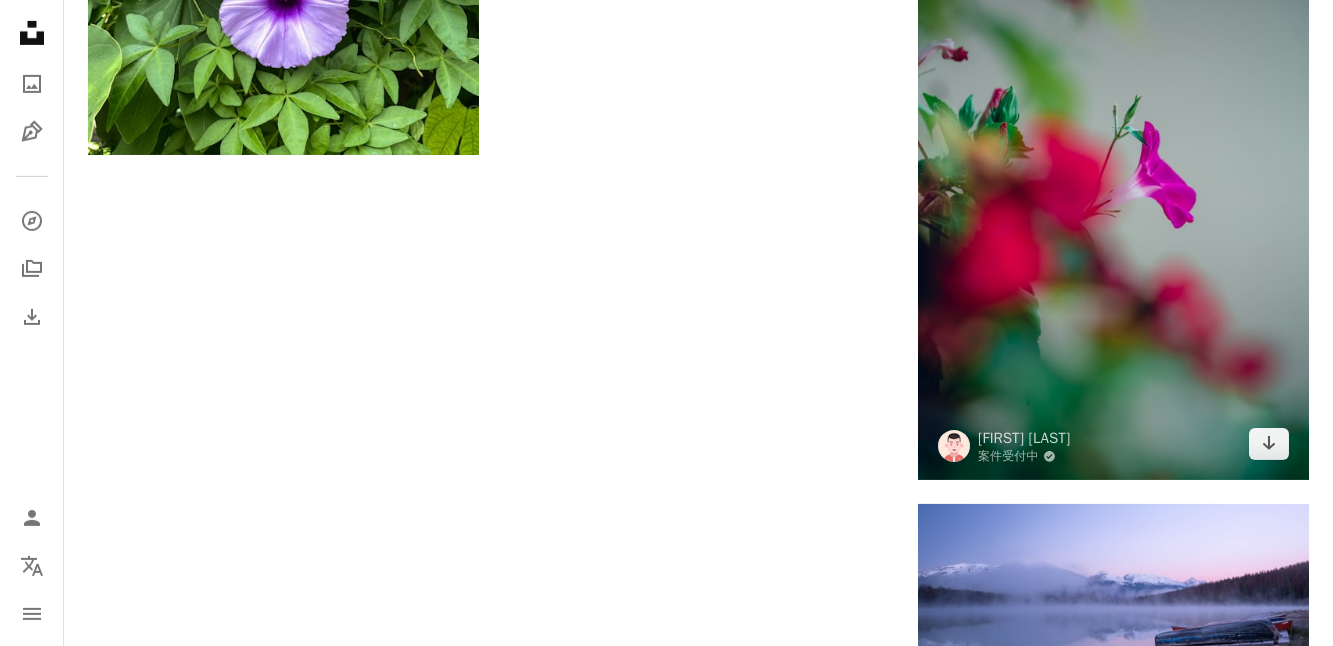 click at bounding box center (1113, 187) 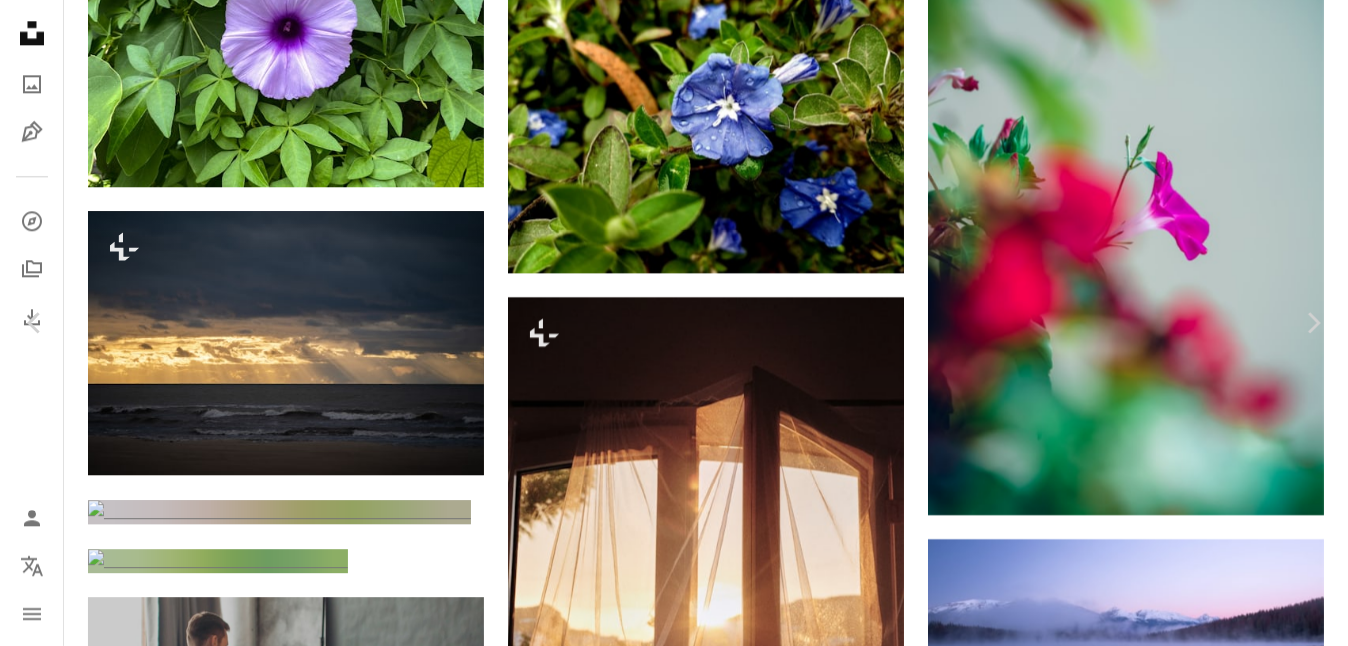 drag, startPoint x: 709, startPoint y: 285, endPoint x: 1144, endPoint y: 53, distance: 493 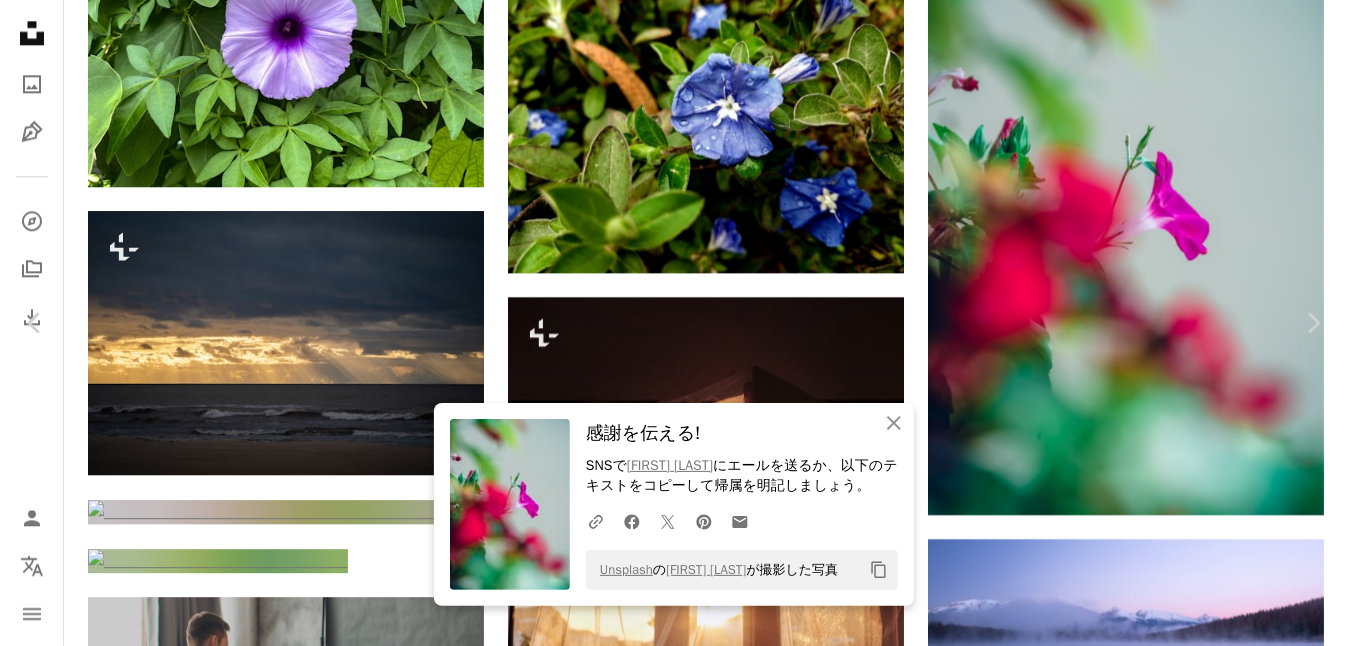 click on "無料ダウンロード" at bounding box center (1135, 4692) 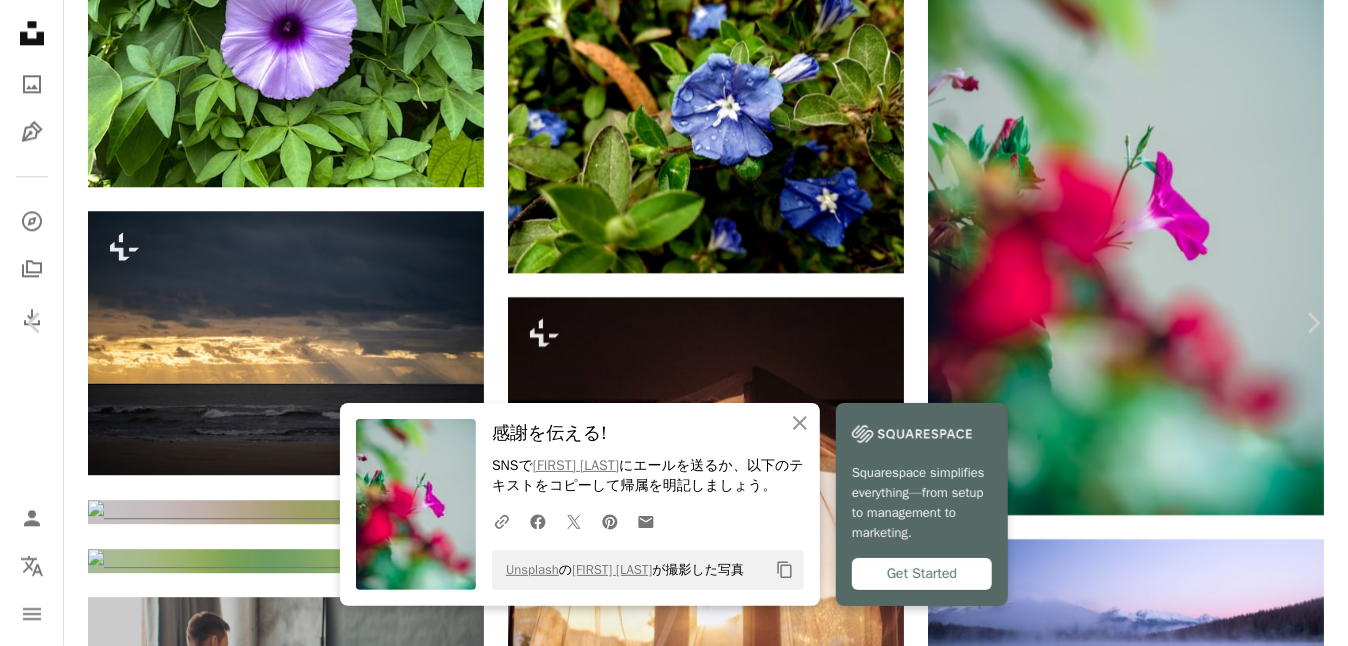 drag, startPoint x: 1341, startPoint y: 171, endPoint x: 1312, endPoint y: 163, distance: 30.083218 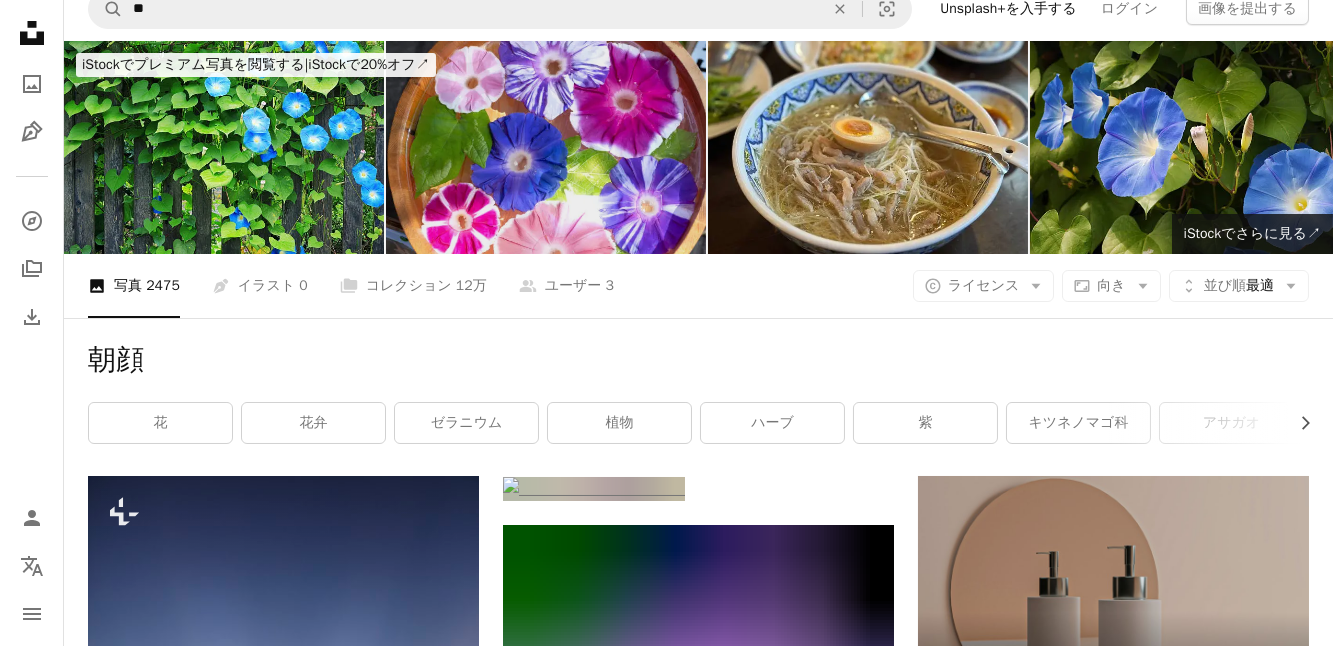 scroll, scrollTop: 0, scrollLeft: 0, axis: both 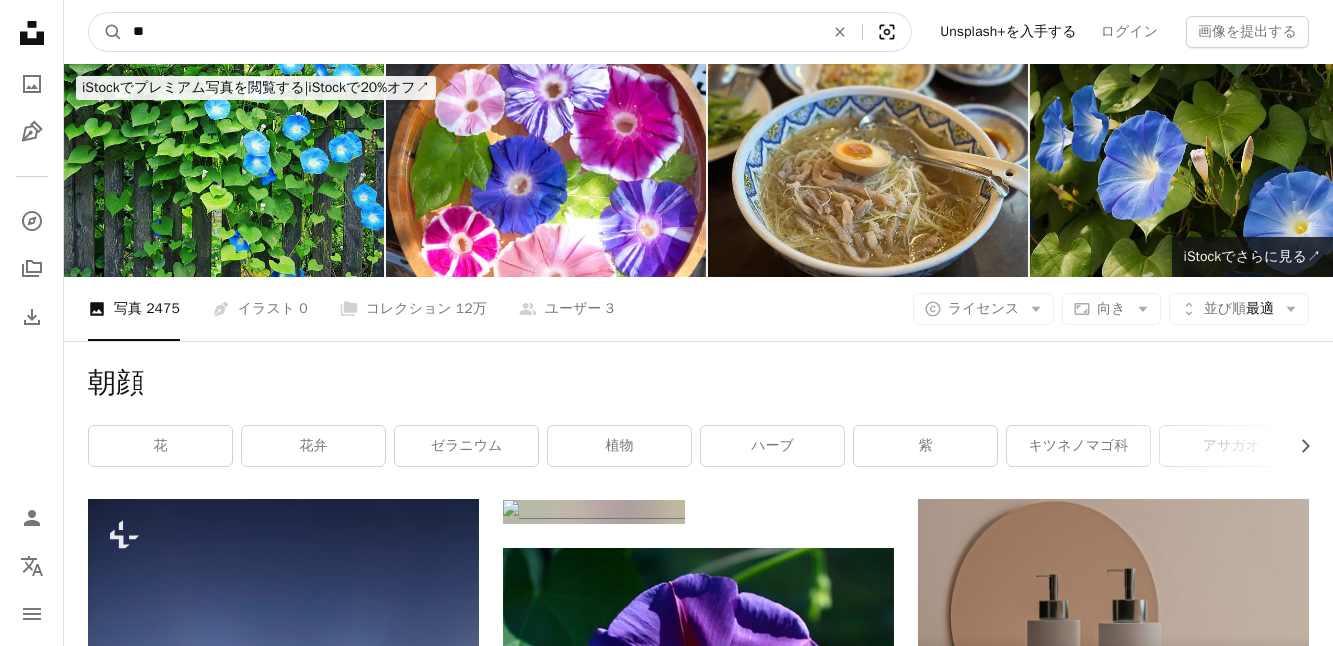 click 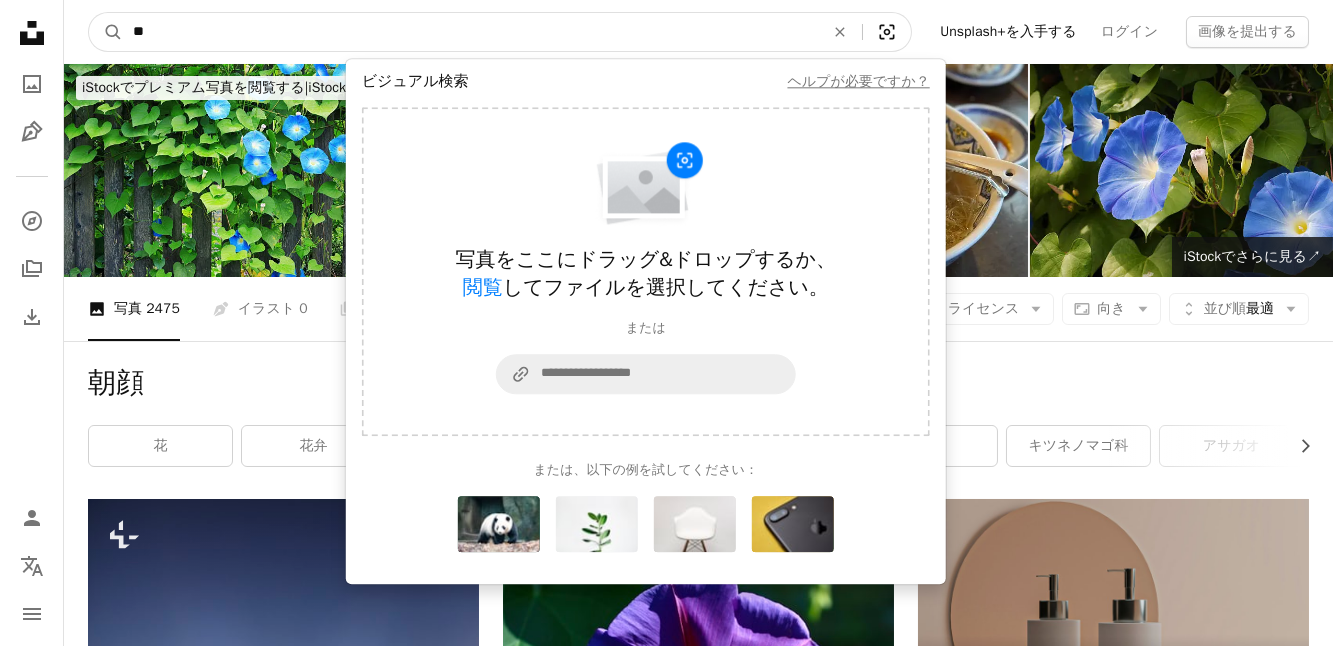 click on "Visual search" 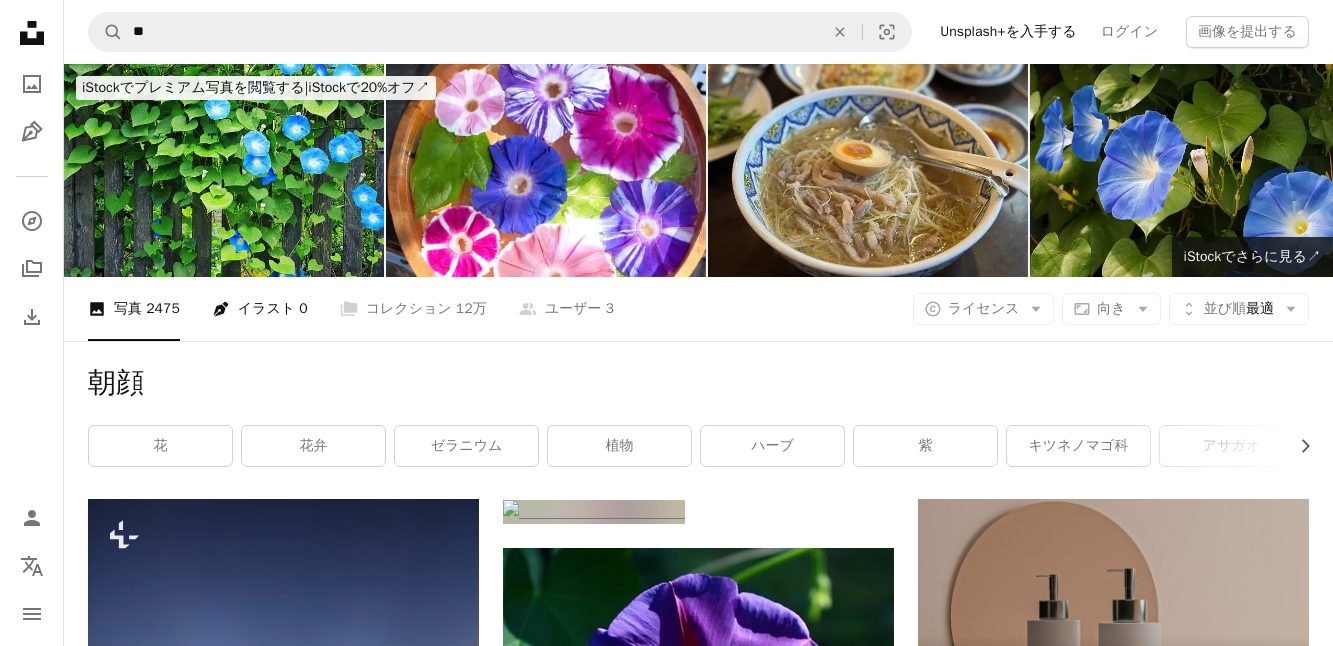 click on "Pen Tool イラスト   0" at bounding box center (260, 309) 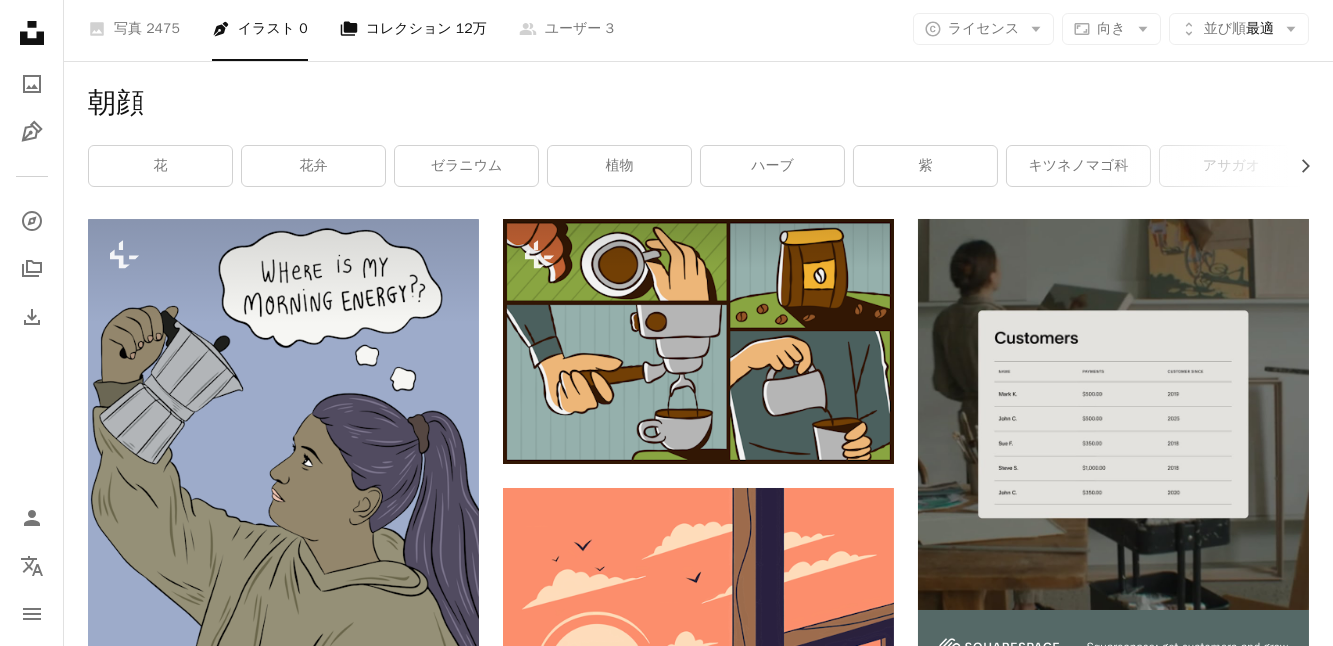 scroll, scrollTop: 0, scrollLeft: 0, axis: both 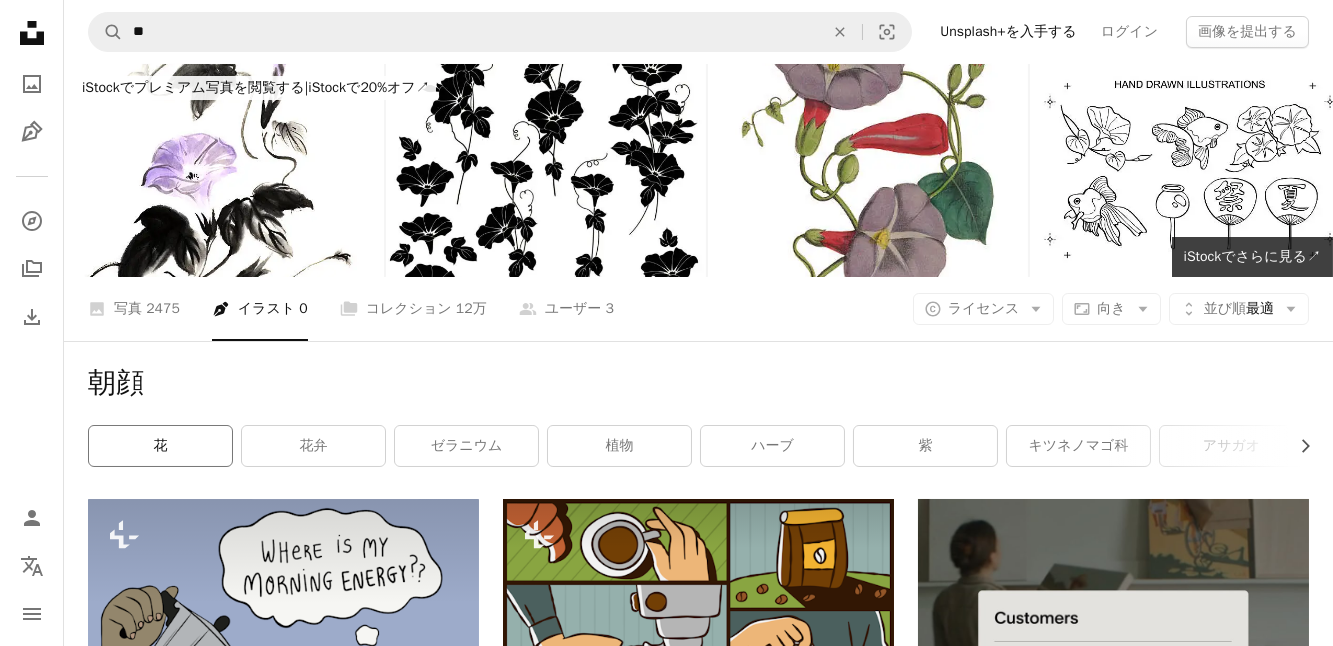 click on "花" at bounding box center [160, 446] 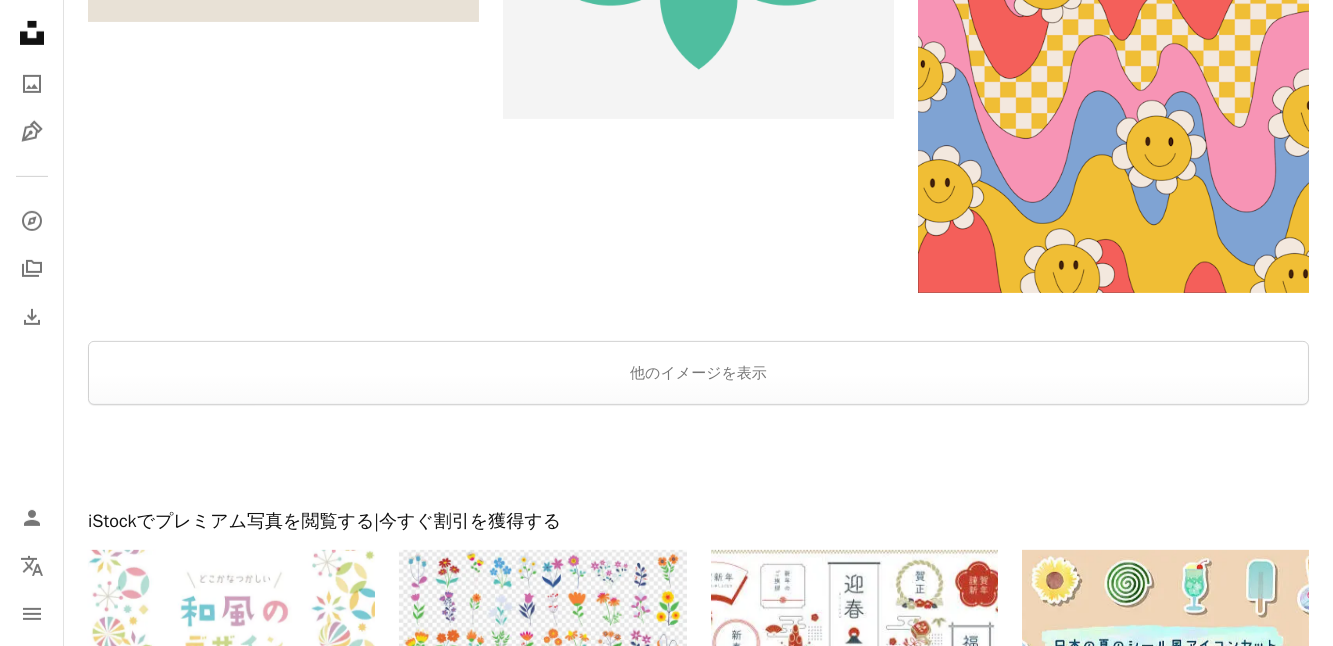 scroll, scrollTop: 3333, scrollLeft: 0, axis: vertical 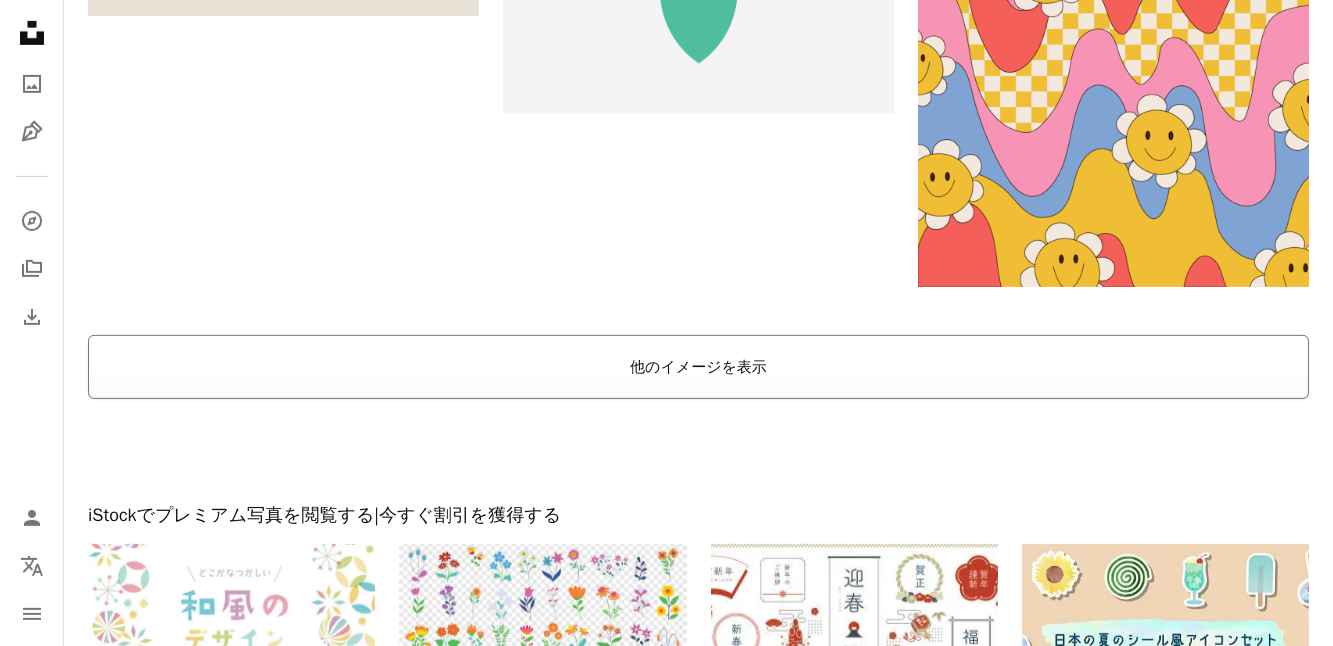 click on "他のイメージを表示" at bounding box center (698, 367) 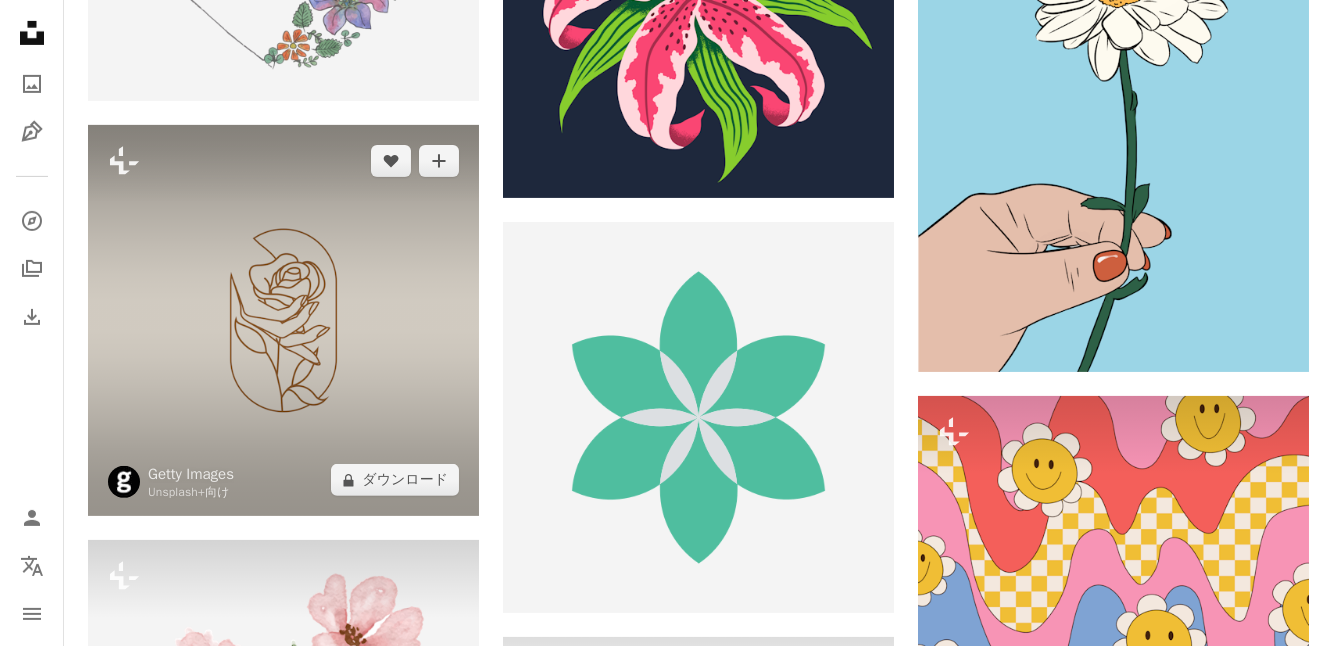scroll, scrollTop: 2666, scrollLeft: 0, axis: vertical 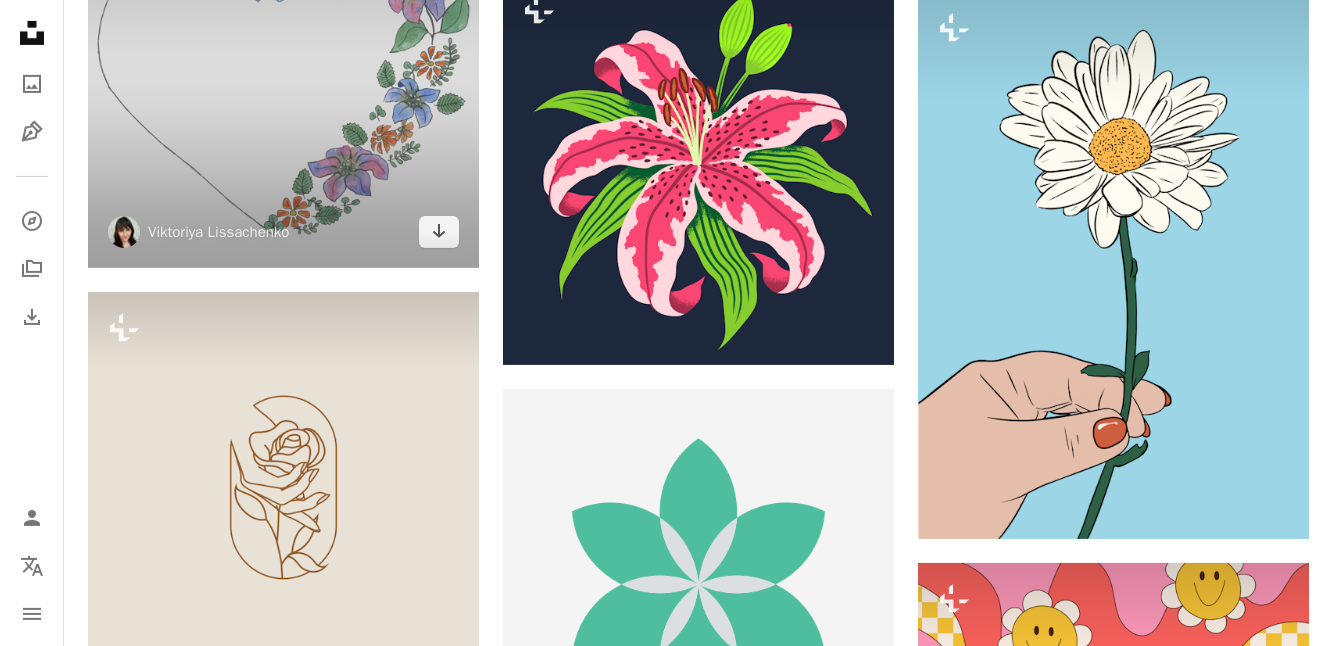 click at bounding box center [283, 72] 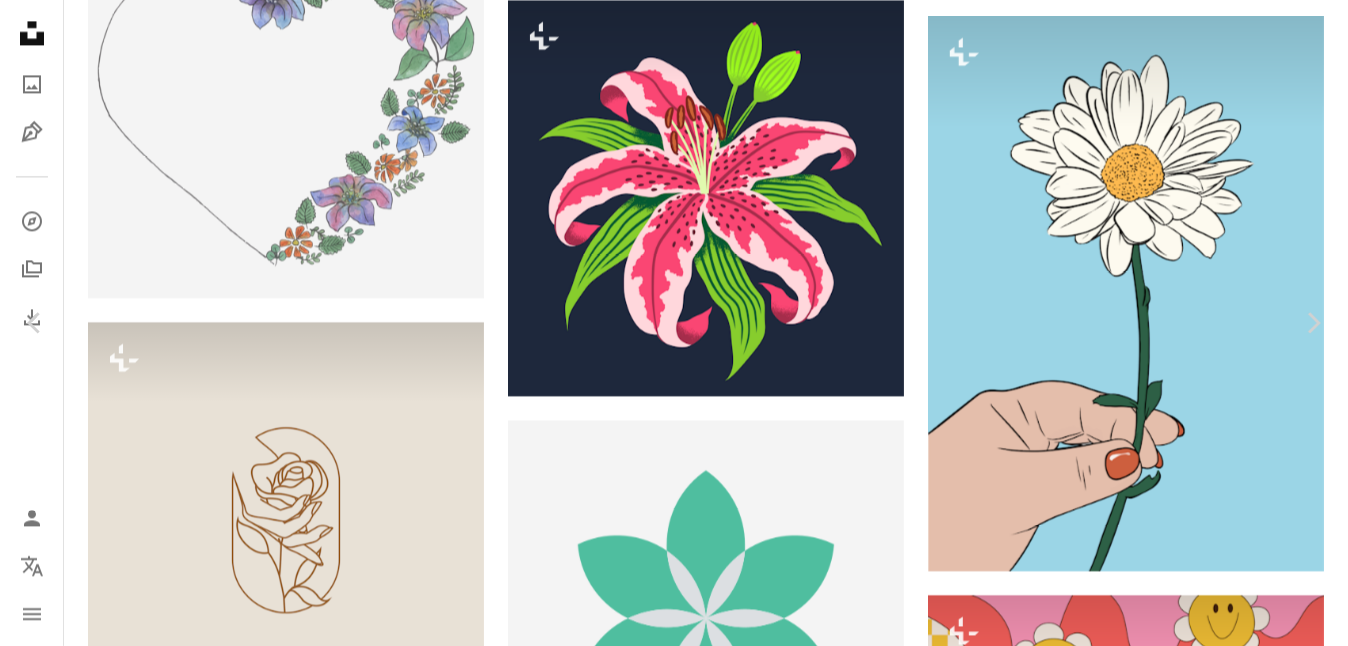 click on "[FIRST] [LAST]" at bounding box center (666, 4612) 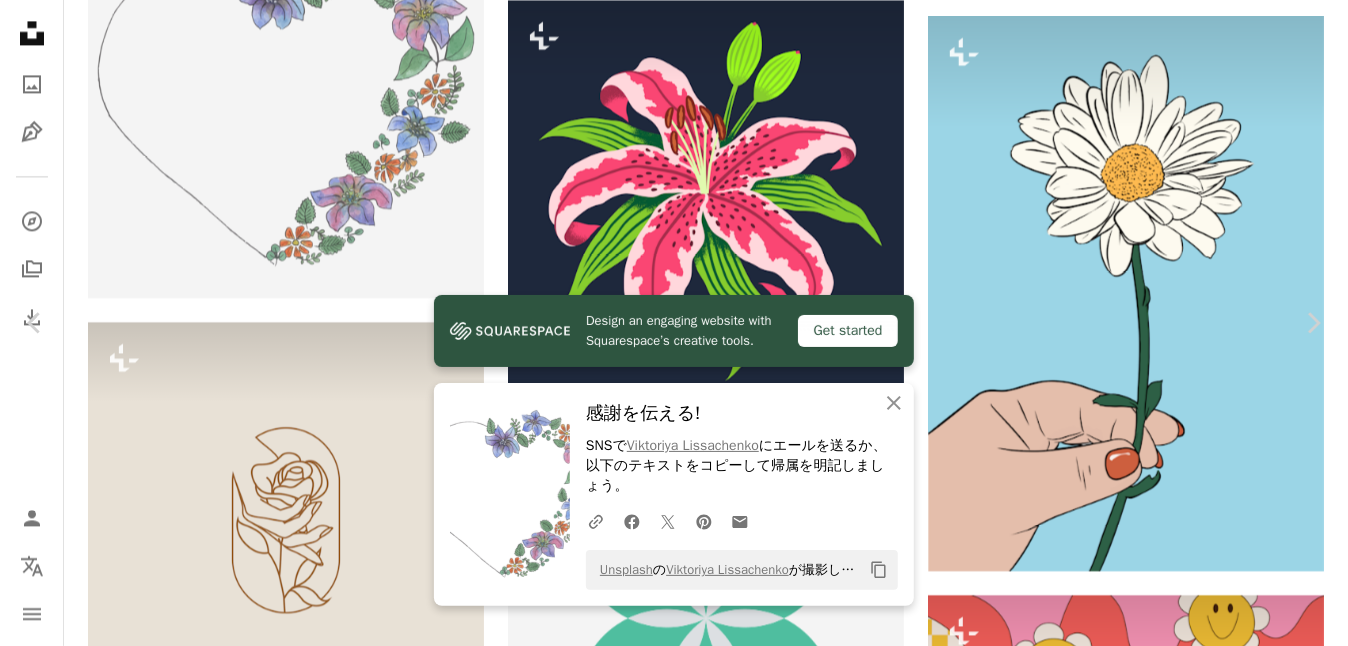 type 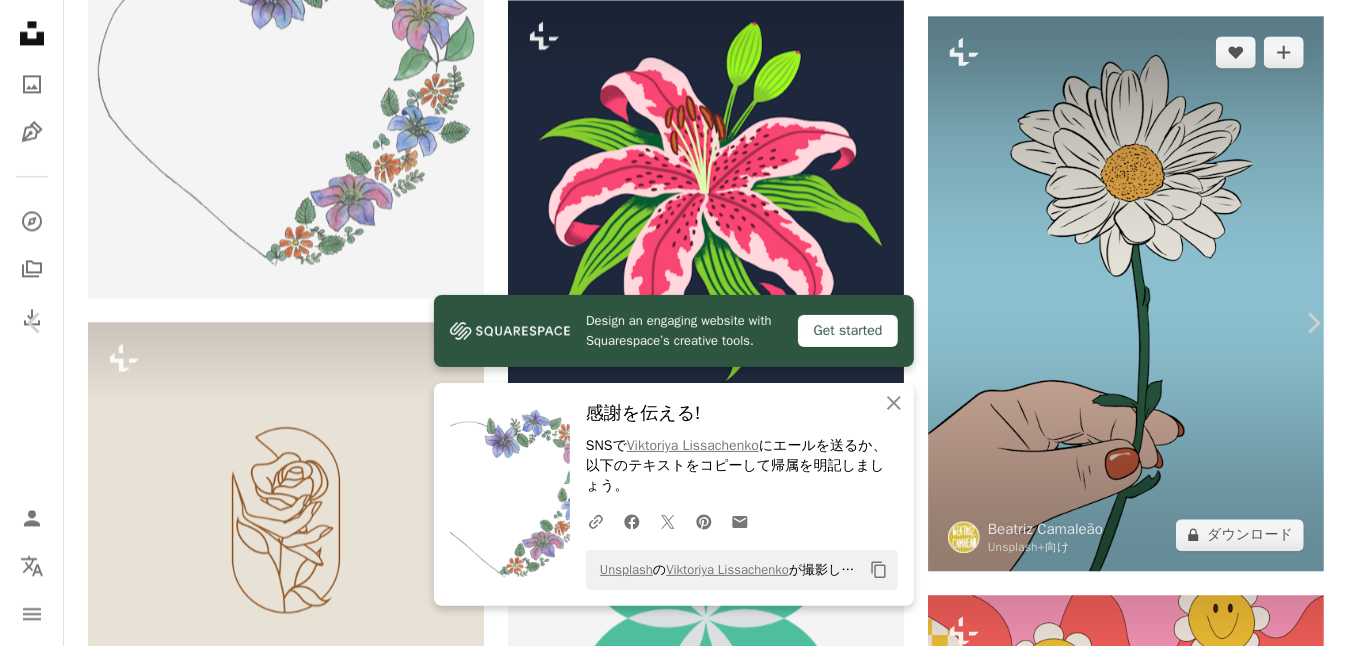 click on "Unsplash の Viktoriya Lissachenko が撮影したイラスト素材
Copy content Viktoriya Lissachenko liska_lissa A heart A plus sign 無料ダウンロード Chevron down Zoom in 閲覧数 14,285 ダウンロード数 159 A forward-right arrow 共有 Info icon 情報 More Actions Calendar outlined [DATE] に公開 Safety Unsplashライセンス の下、無料で利用可能 花 花 芸術 結婚式 愛 美しい花 花の壁紙 図 心 花 水彩画 花の背景 黄色い花 招待 葉書 挨拶 手描き 手描き 花のリース HDの壁紙 iStockでプレミアム関連写真を閲覧する  |   ↗ A heart 向け" at bounding box center [674, 4888] 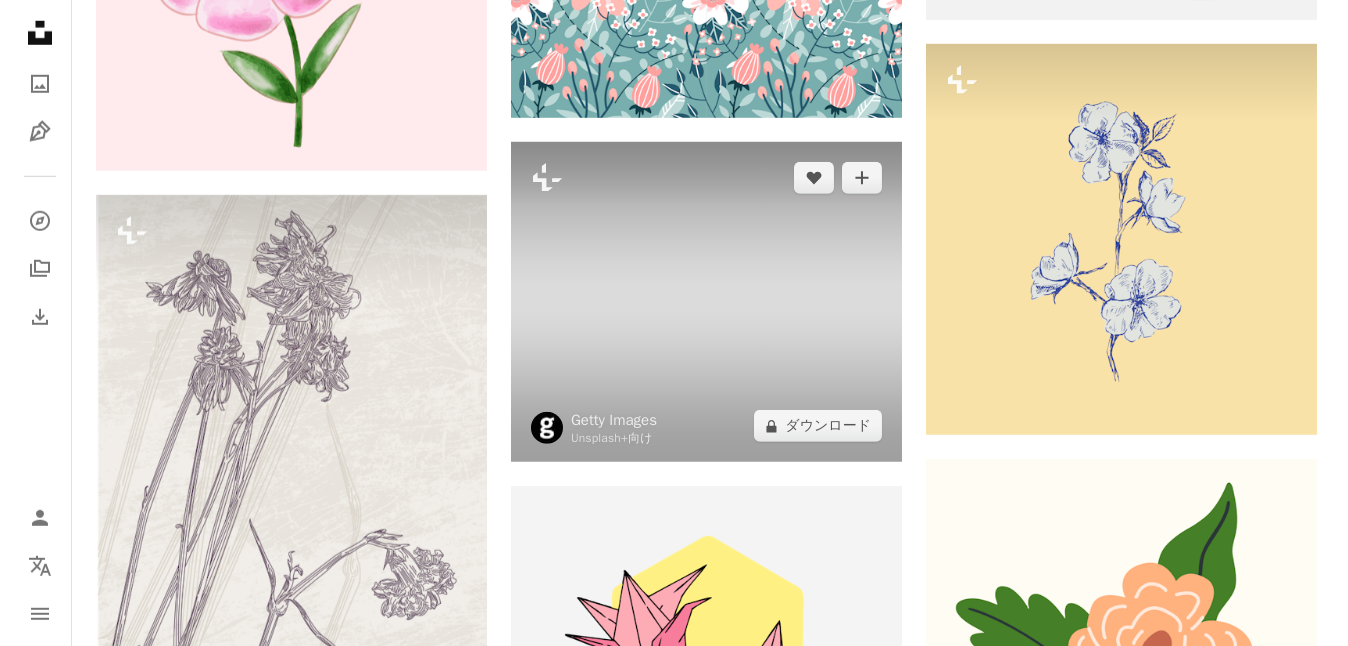 scroll, scrollTop: 5666, scrollLeft: 0, axis: vertical 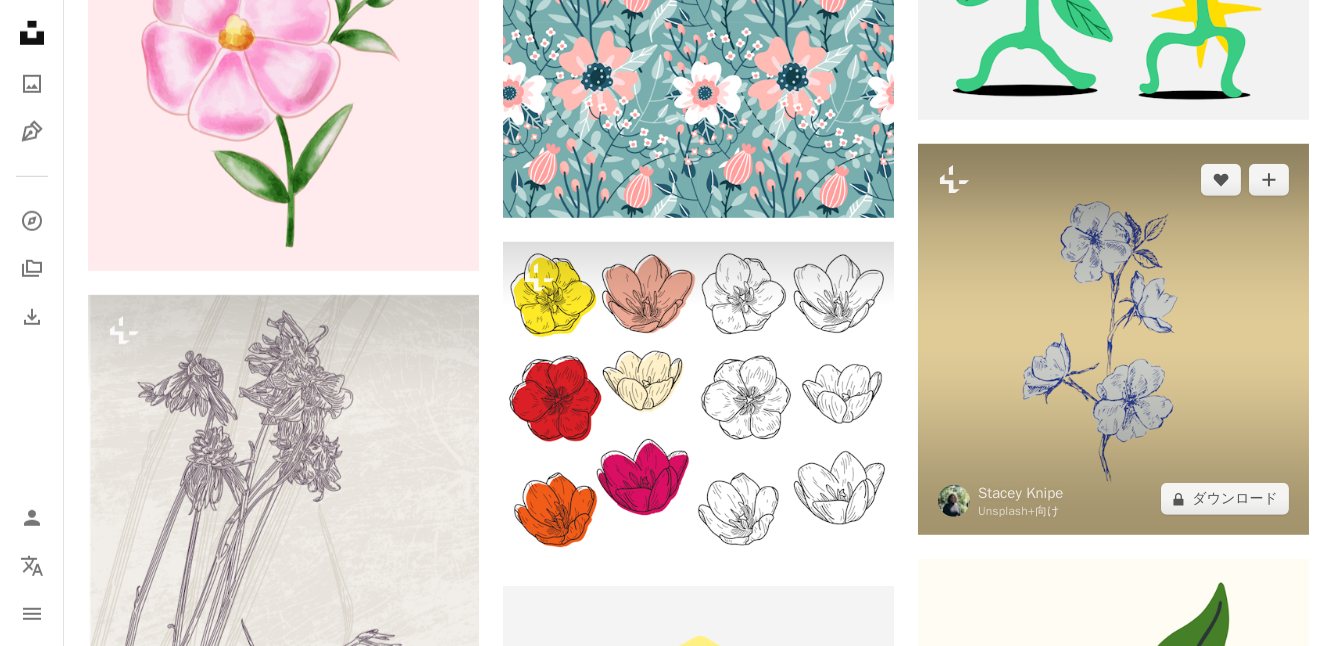 click at bounding box center [1113, 339] 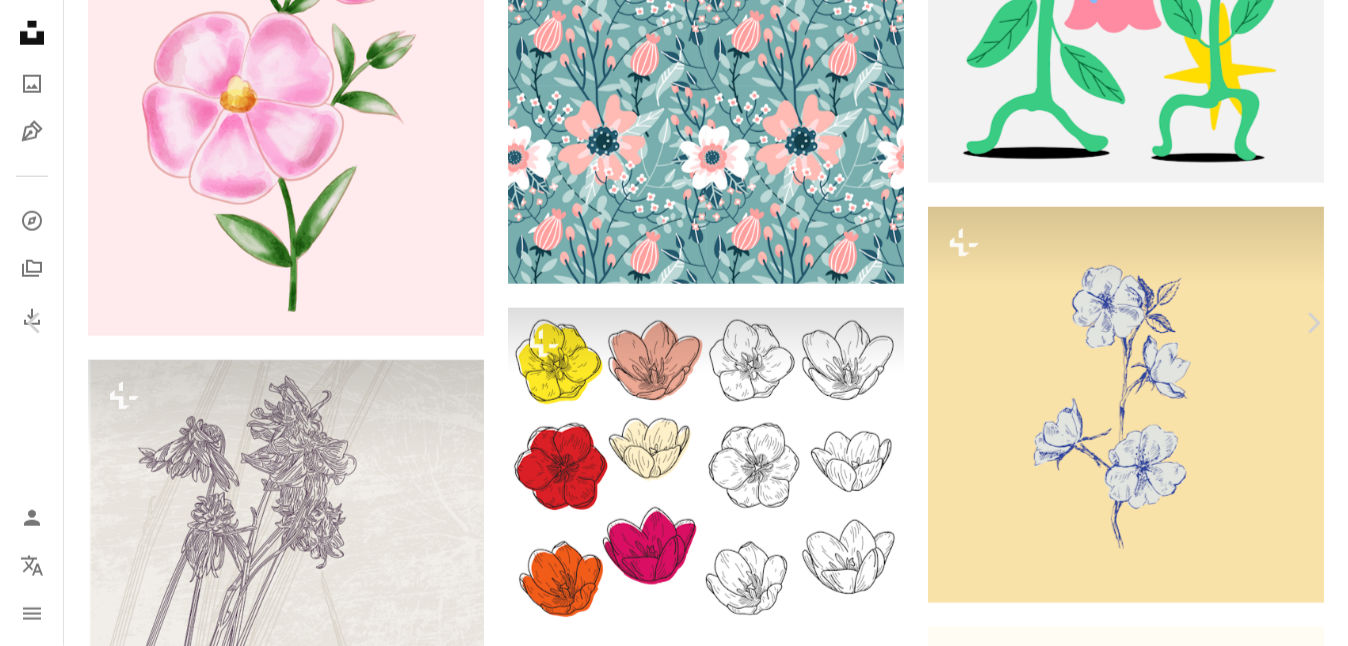 click on "Unsplash logo Unsplash ホーム A photo Pen Tool A compass A stack of folders Download Person Localization icon navigation menu A magnifying glass * An X shape Visual search Unsplash+を入手する ログイン 画像を提出する iStockでプレミアム写真を閲覧する  |  iStockで20%オフ  ↗ iStockでプレミアム写真を閲覧する iStockで20%オフ  ↗ その他を表示  ↗ iStockでさらに見る  ↗ A photo 写真   15万 Pen Tool イラスト   2261 A stack of folders コレクション   63万 A group of people ユーザー   892 A copyright icon © ライセンス Arrow down Aspect ratio 向き Arrow down Unfold 並び順  最適 Arrow down Filters フィルター 花 Chevron right 薔薇 花束 花畑 向日葵 夏 動物 フラワーズ バネ 蝶 花の背景 チューリップ 鳥 Plus sign for Unsplash+ A heart A plus sign Getty Images Unsplash+ 向け A lock ダウンロード A heart A plus sign" at bounding box center [674, -236] 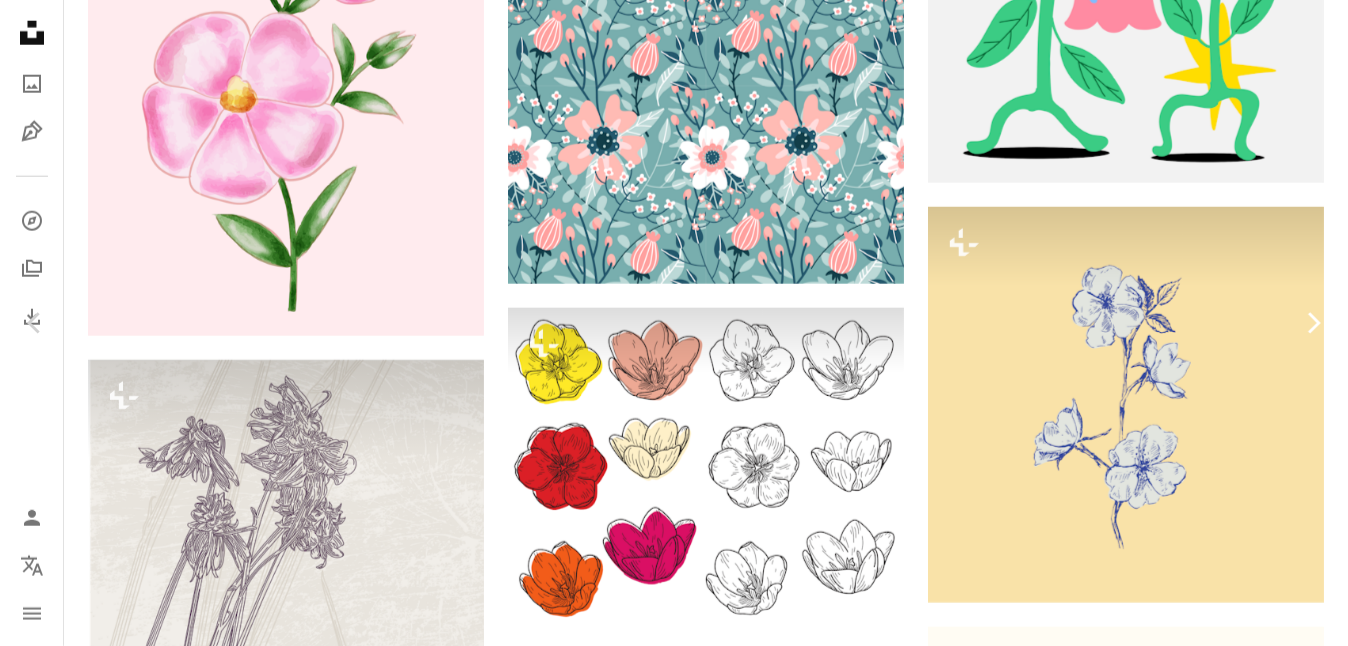 click on "Chevron right" at bounding box center [1313, 323] 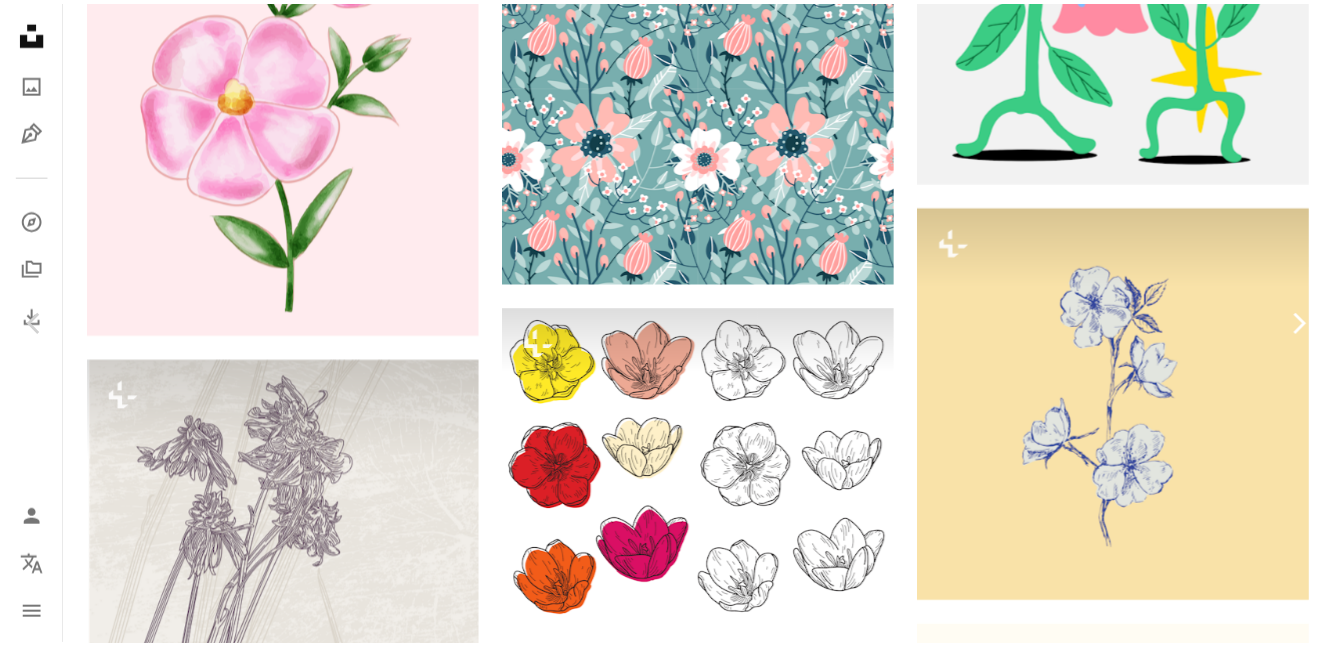 scroll, scrollTop: 0, scrollLeft: 0, axis: both 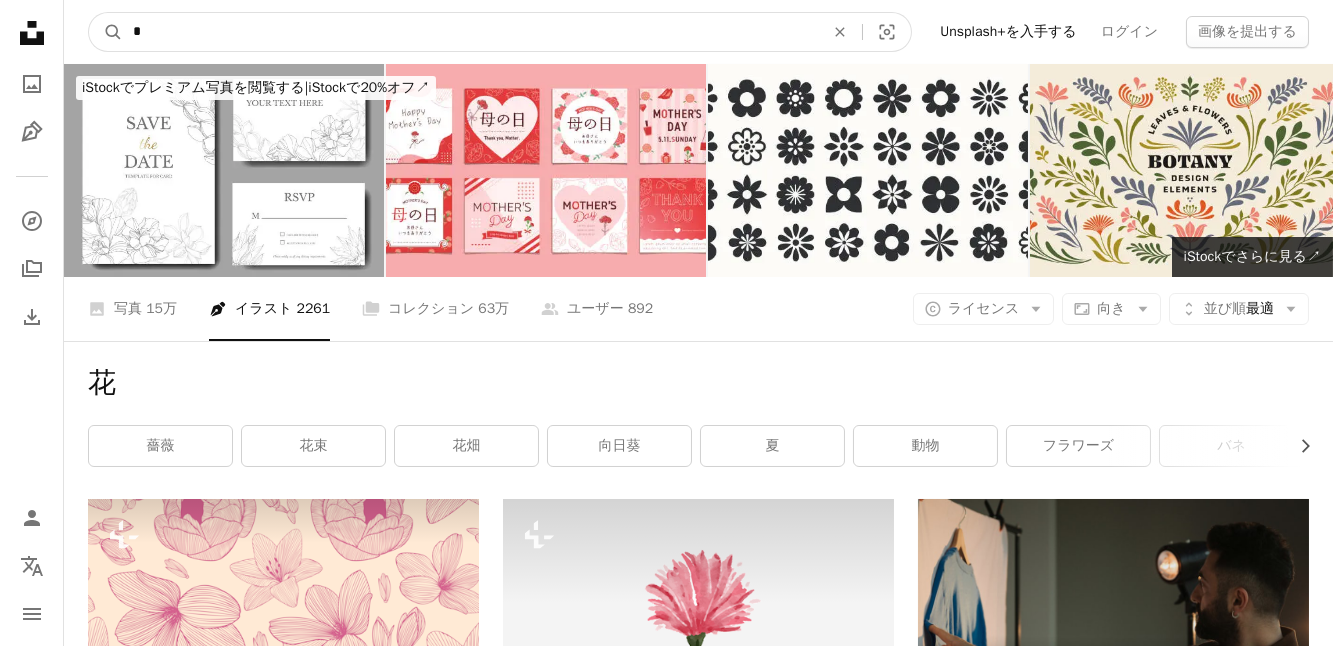 click on "*" at bounding box center [470, 32] 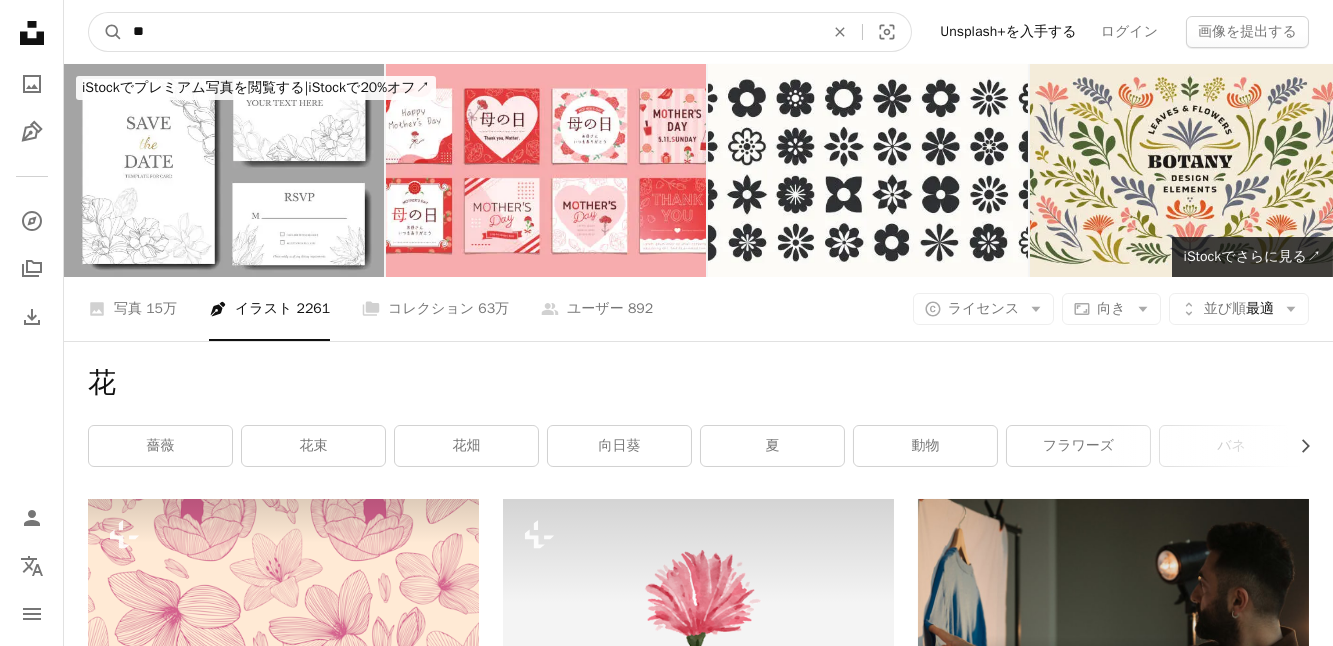 type on "**" 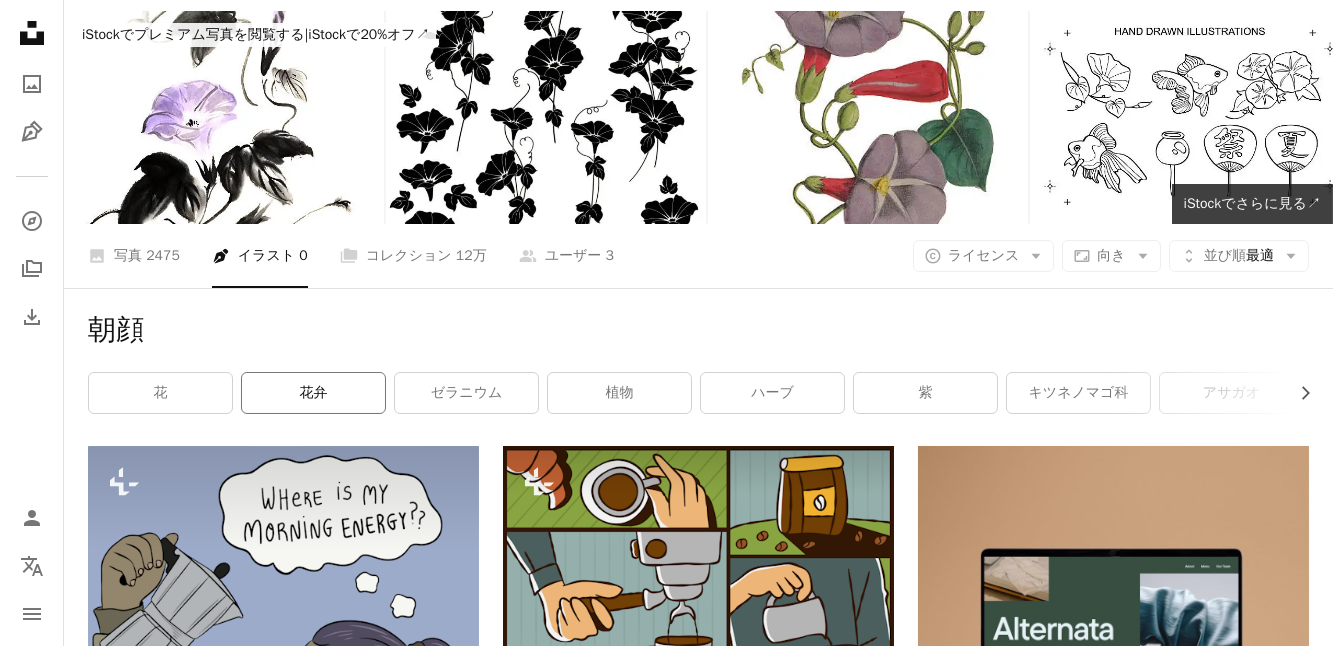 scroll, scrollTop: 0, scrollLeft: 0, axis: both 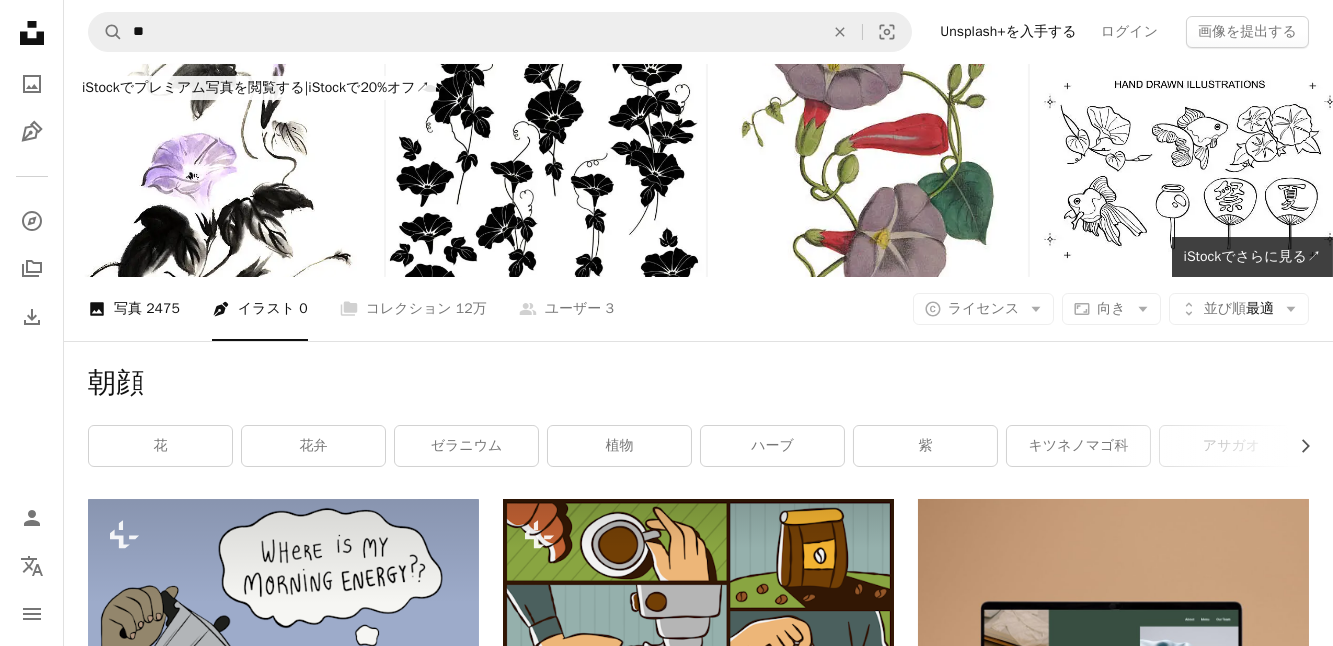click on "2475" at bounding box center (163, 309) 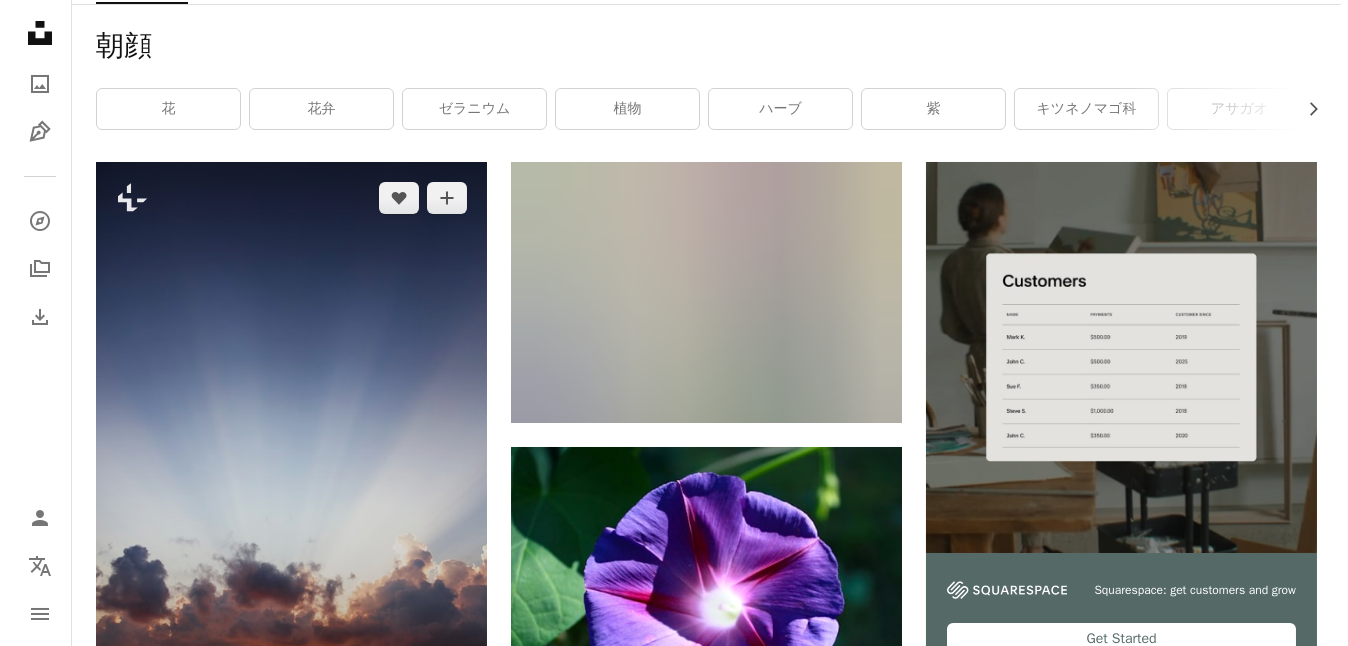 scroll, scrollTop: 500, scrollLeft: 0, axis: vertical 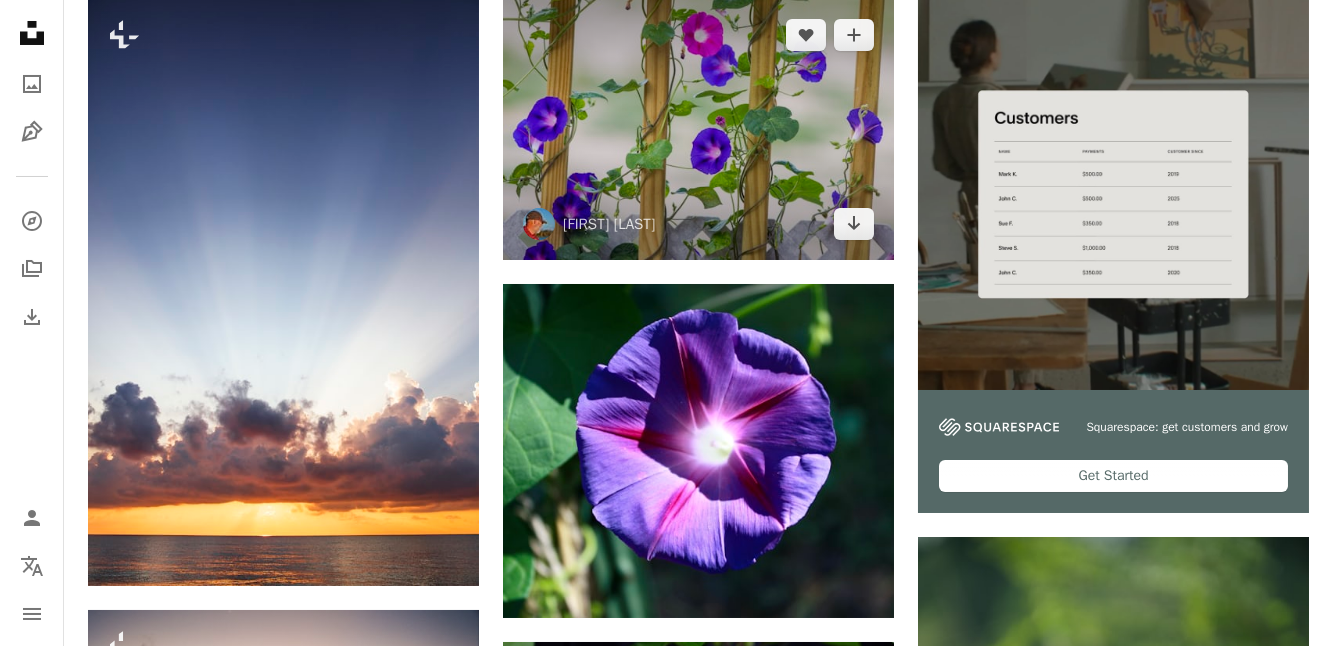 click at bounding box center [698, 129] 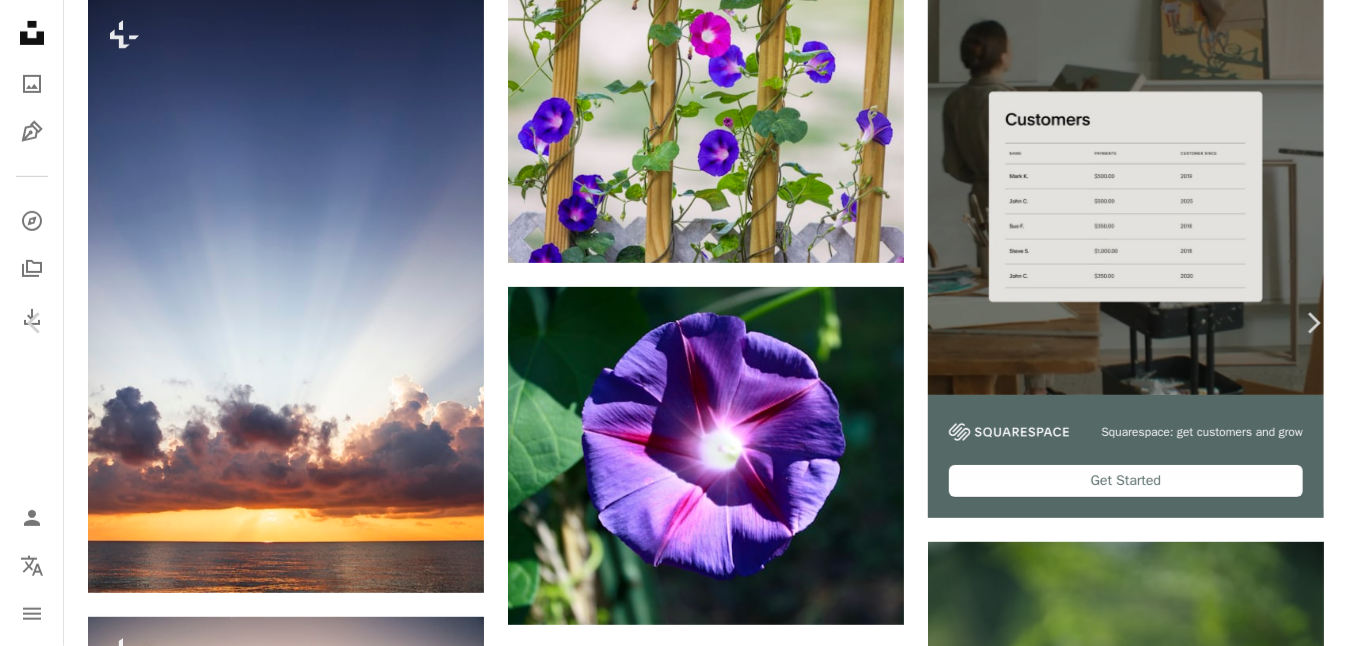 click on "無料ダウンロード" at bounding box center [1135, 7252] 